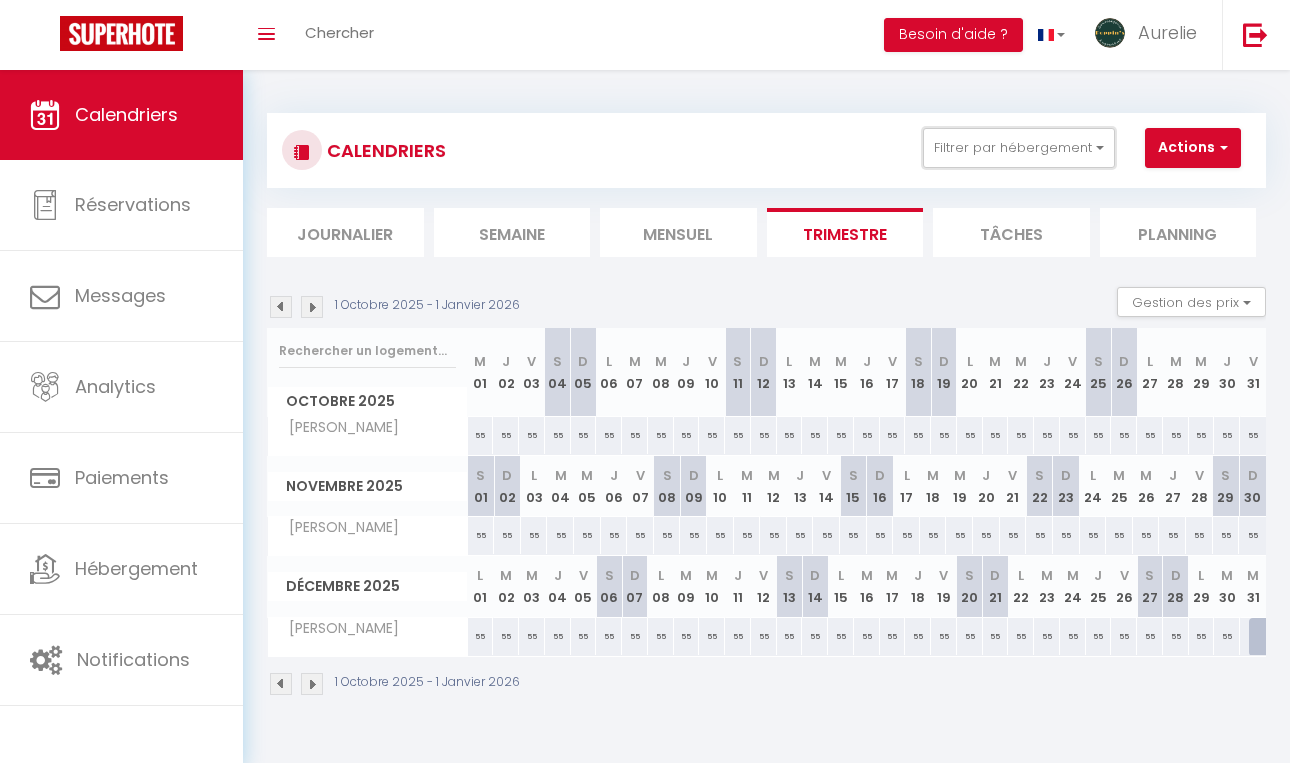 click on "Filtrer par hébergement" at bounding box center (1019, 148) 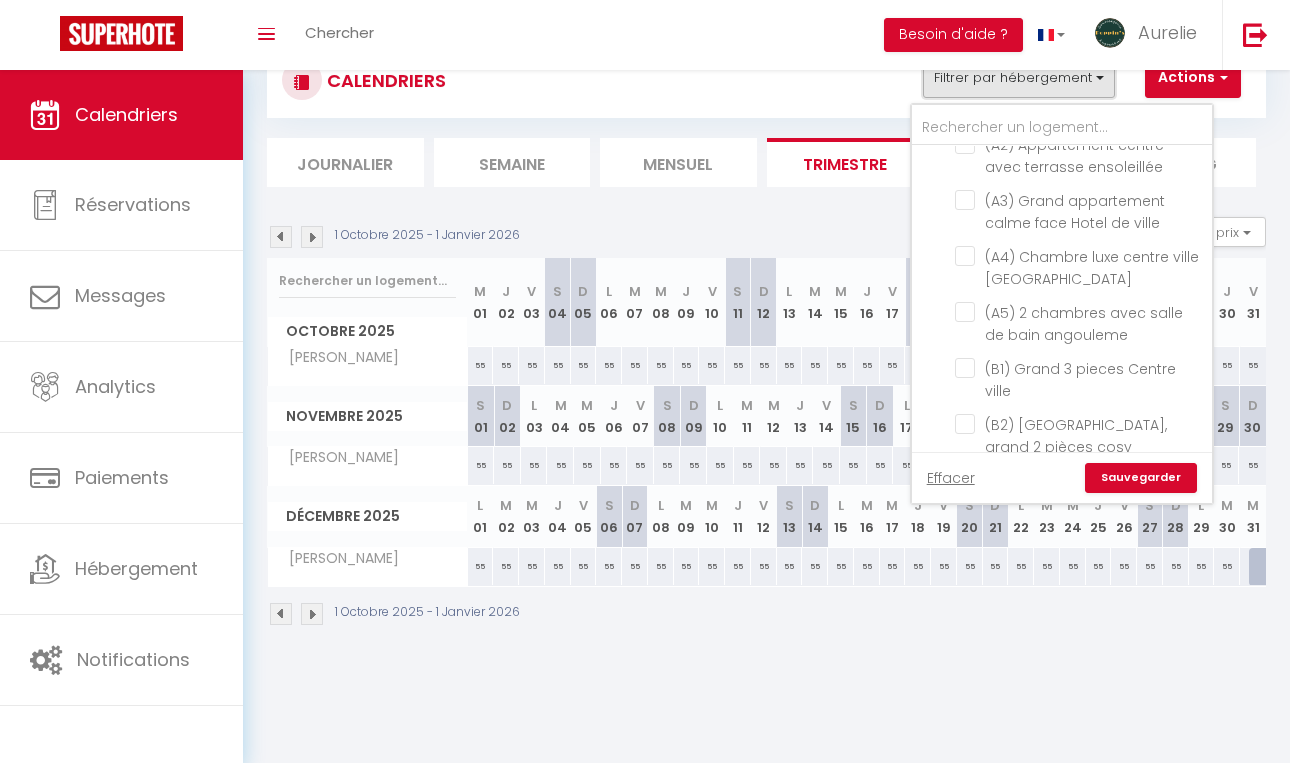 scroll, scrollTop: 0, scrollLeft: 0, axis: both 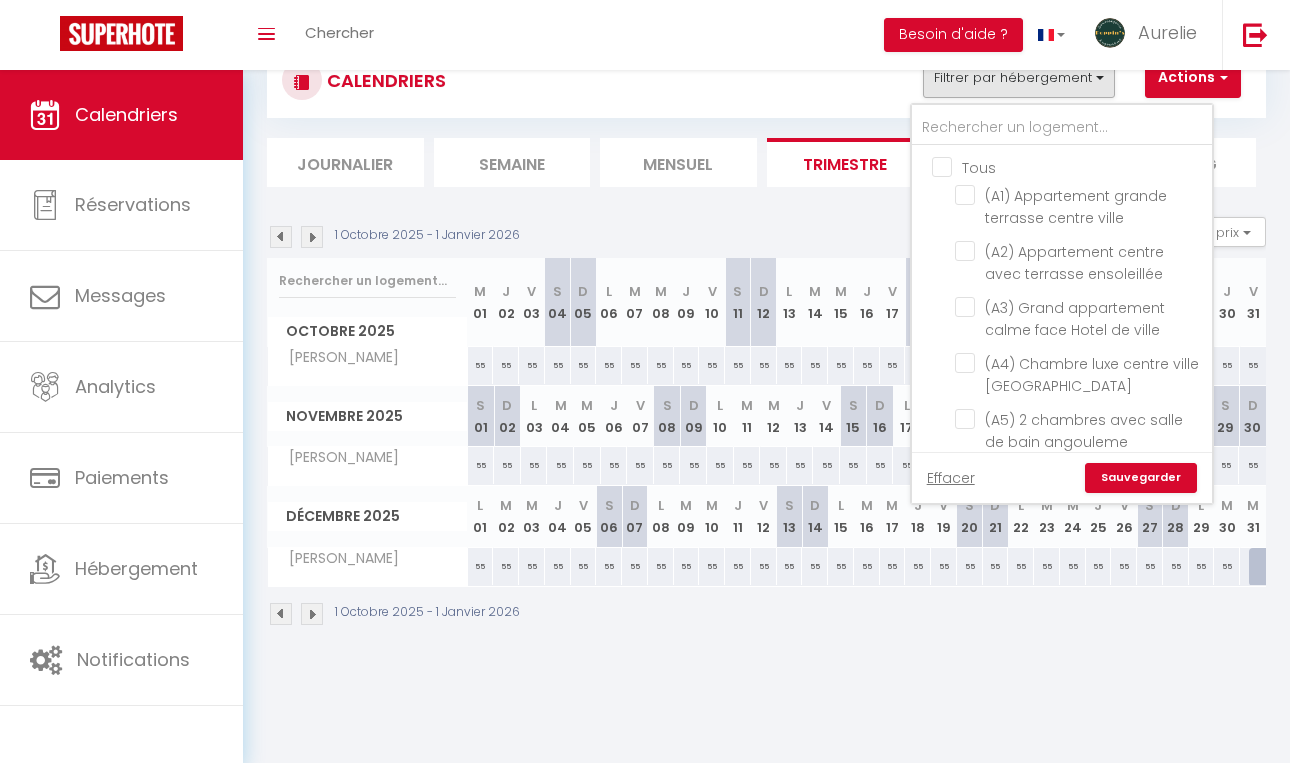 click on "Tous" at bounding box center (1082, 166) 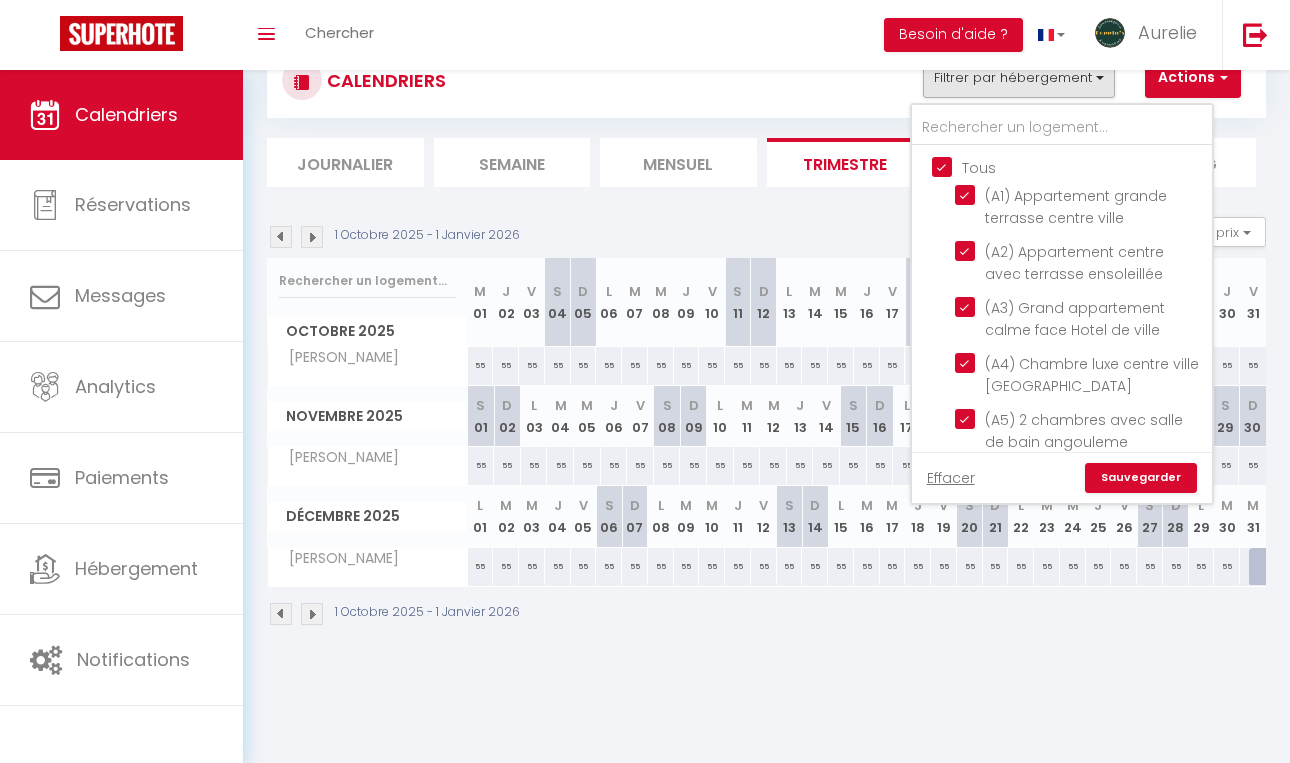checkbox on "true" 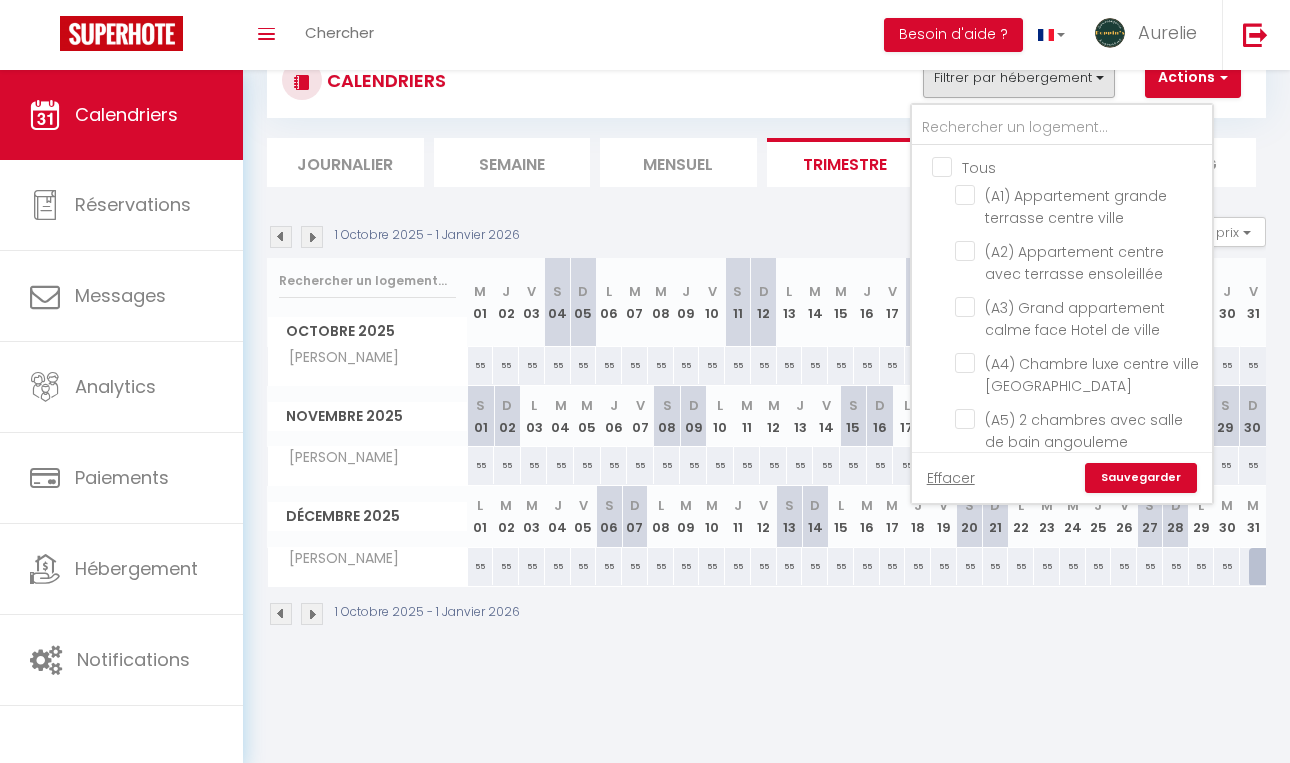 checkbox on "false" 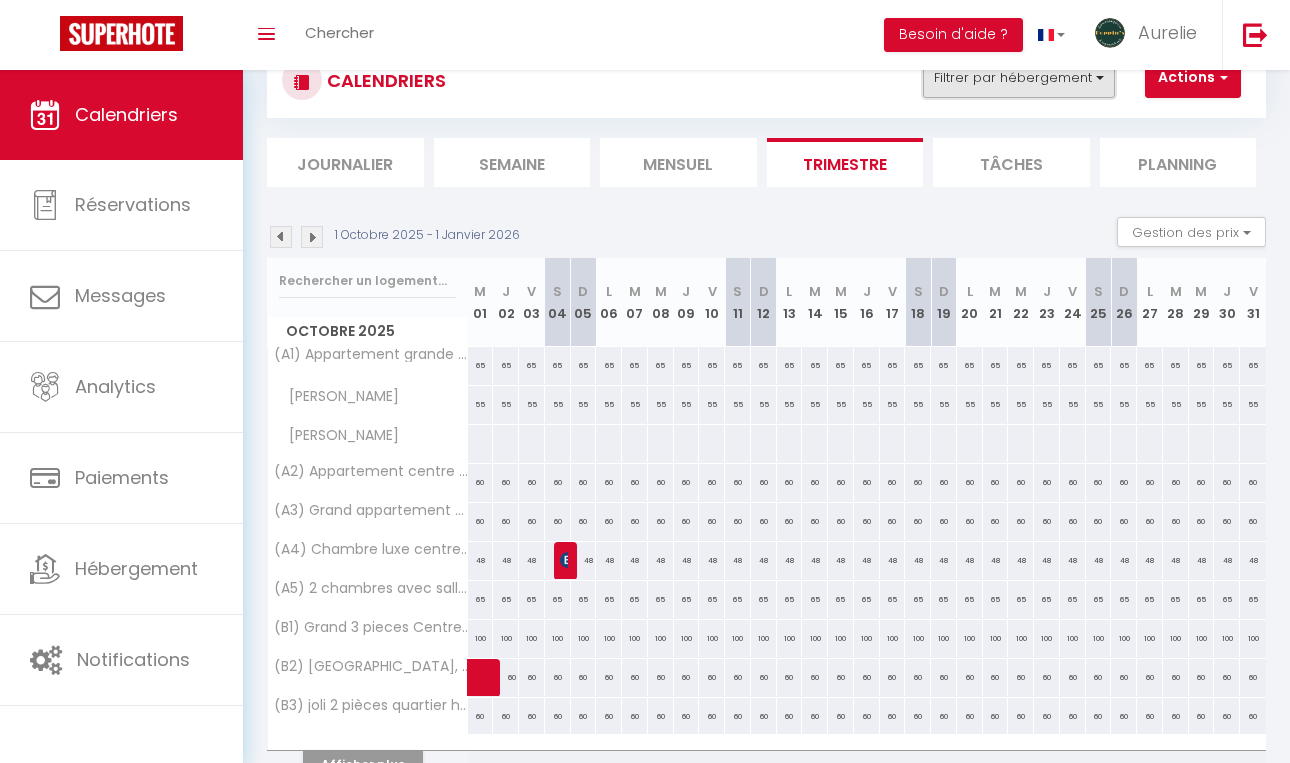 click on "Filtrer par hébergement" at bounding box center [1019, 78] 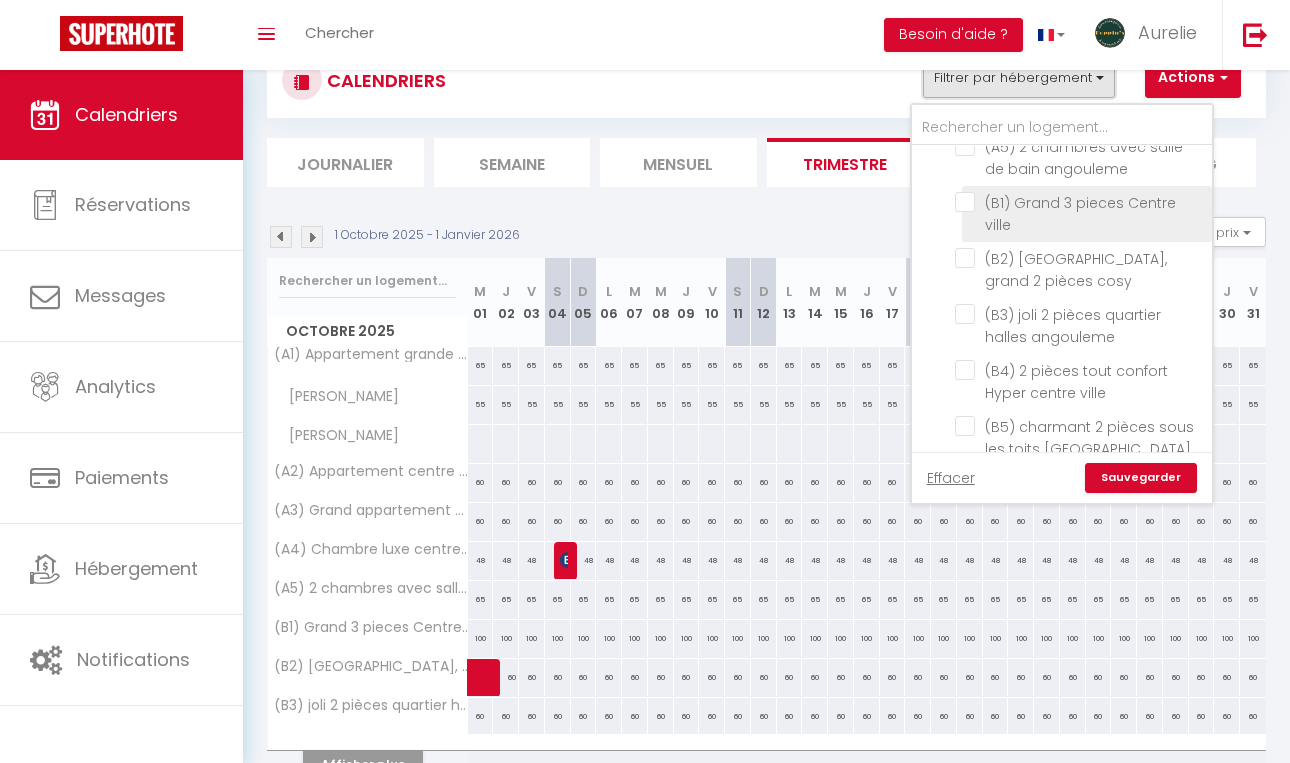 scroll, scrollTop: 0, scrollLeft: 0, axis: both 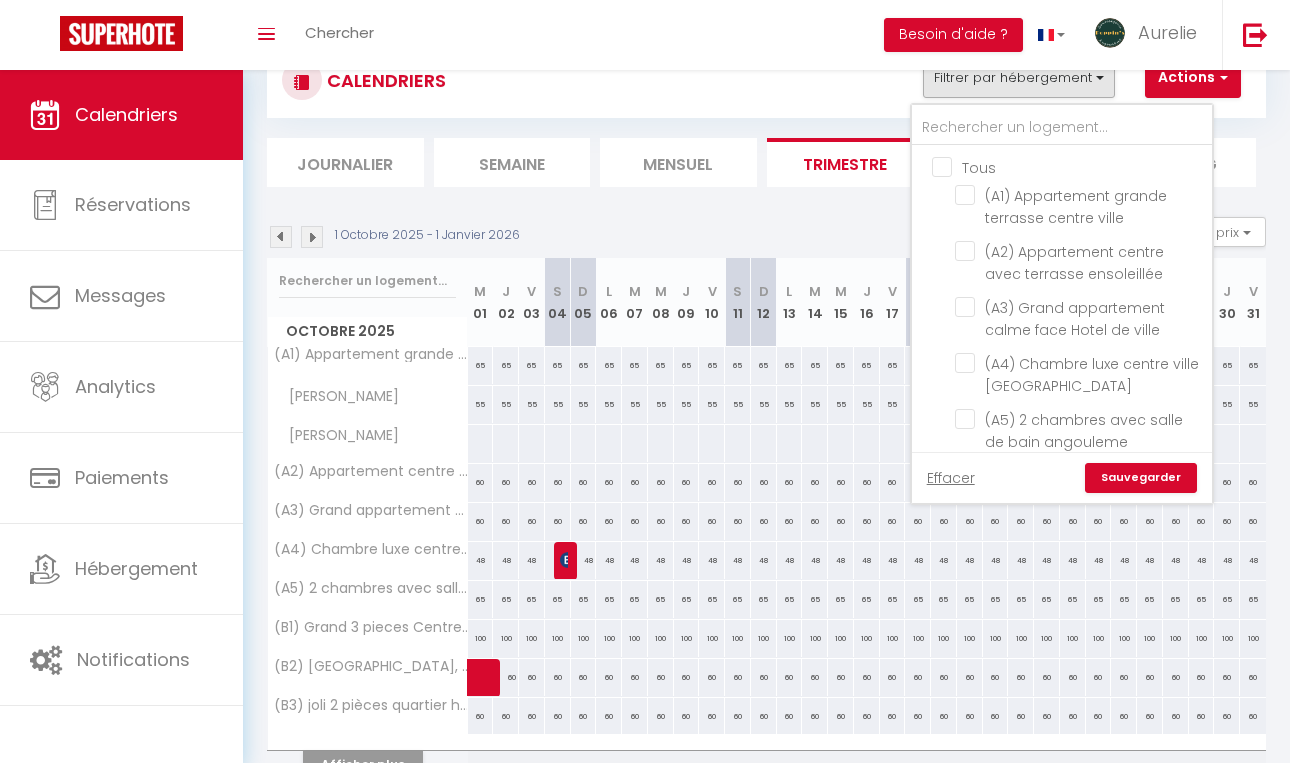 click on "Tous" at bounding box center [1082, 166] 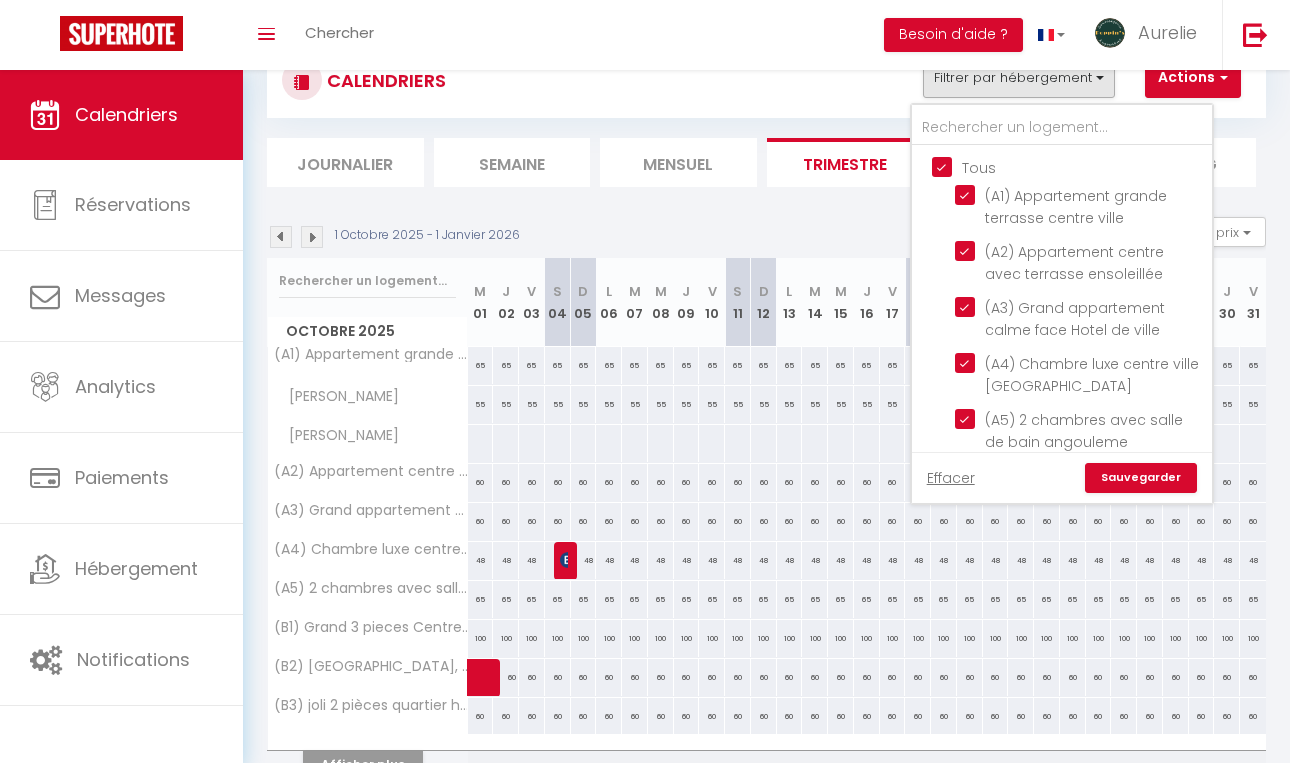 checkbox on "true" 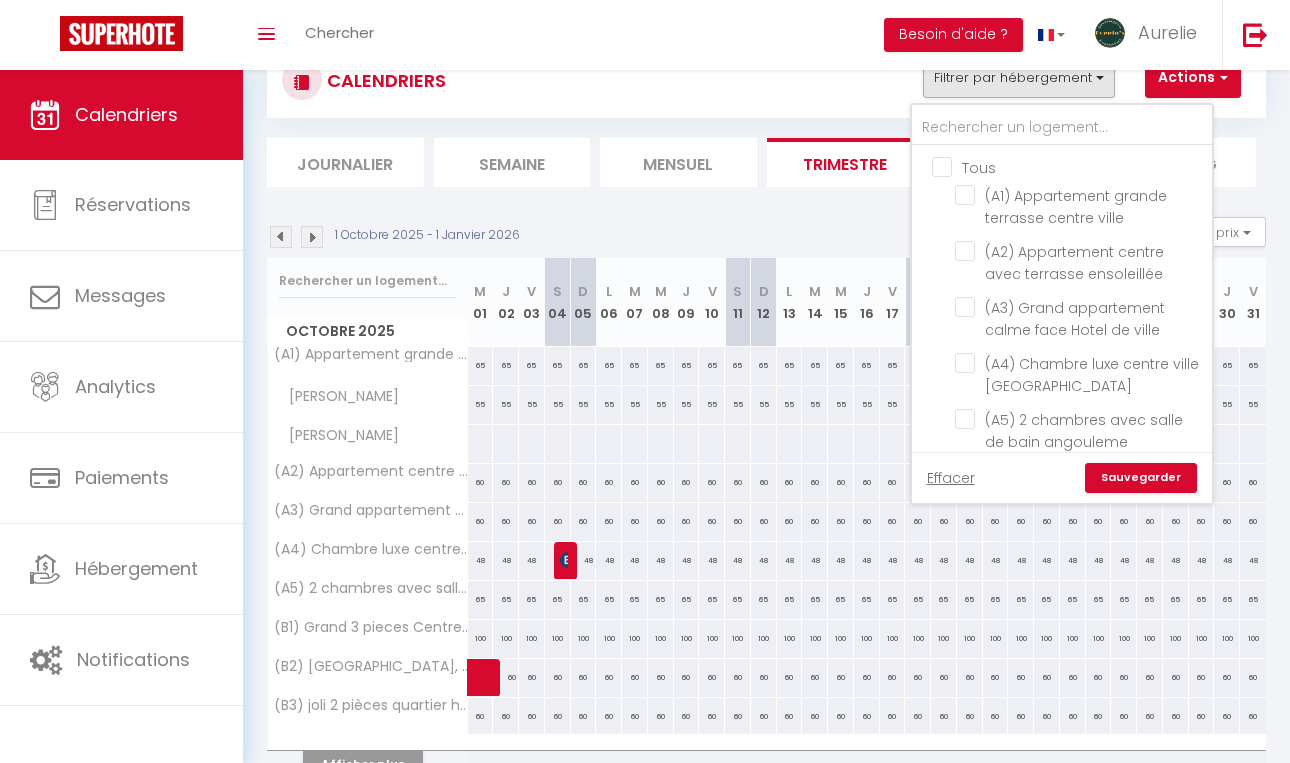 checkbox on "false" 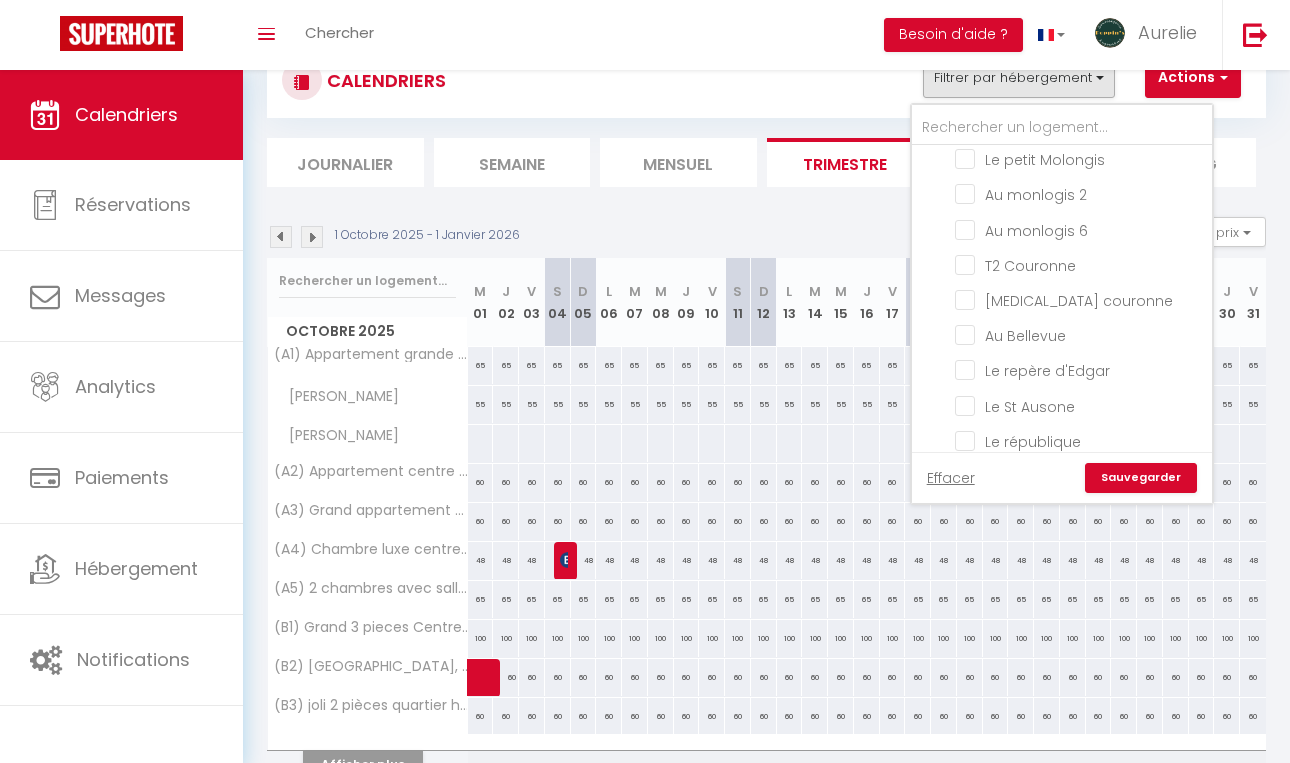 scroll, scrollTop: 1957, scrollLeft: 0, axis: vertical 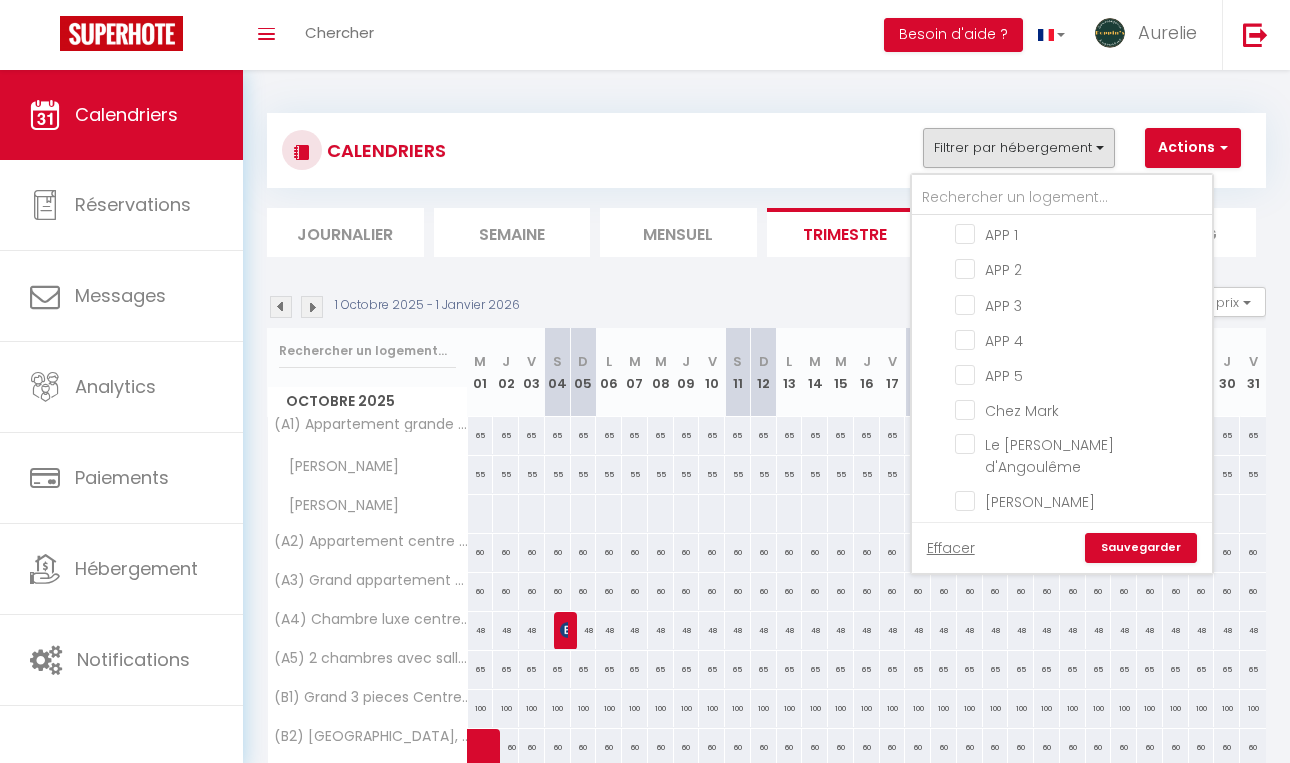 click on "Mensuel" at bounding box center [678, 232] 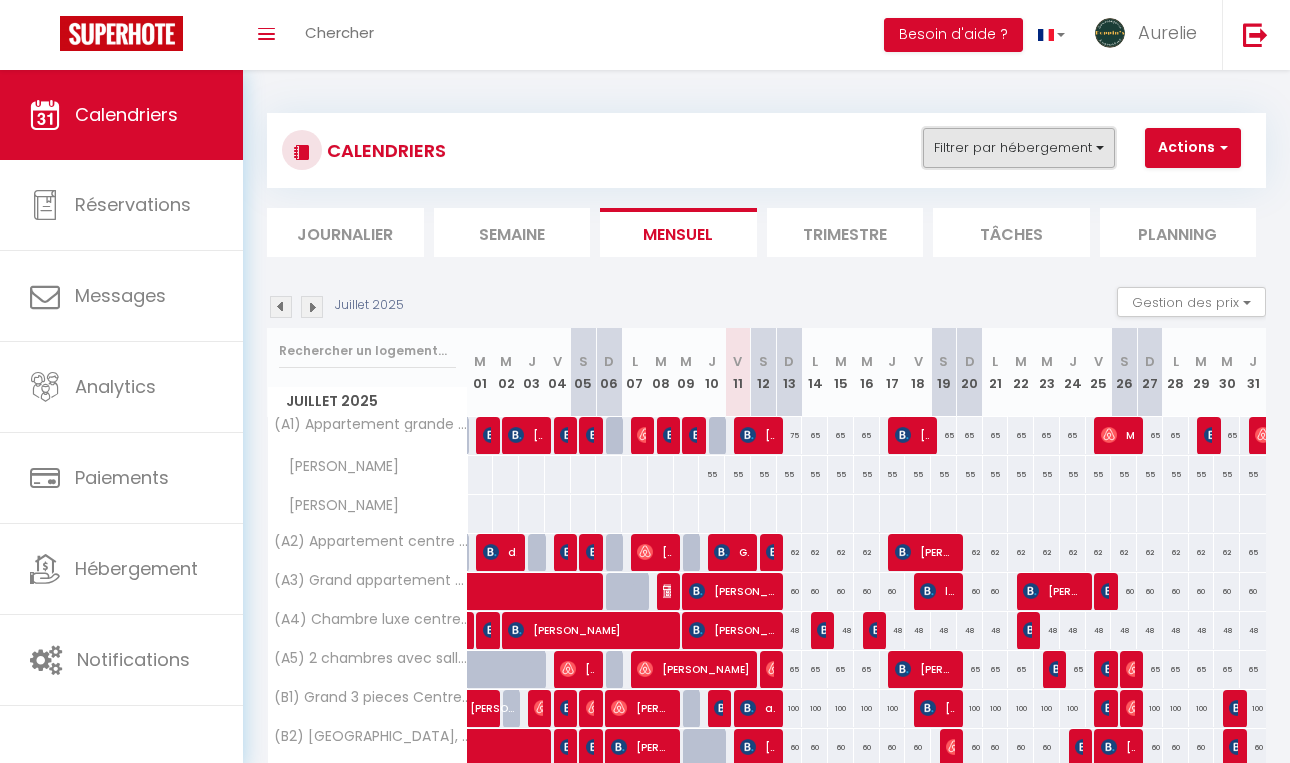 click on "Filtrer par hébergement" at bounding box center [1019, 148] 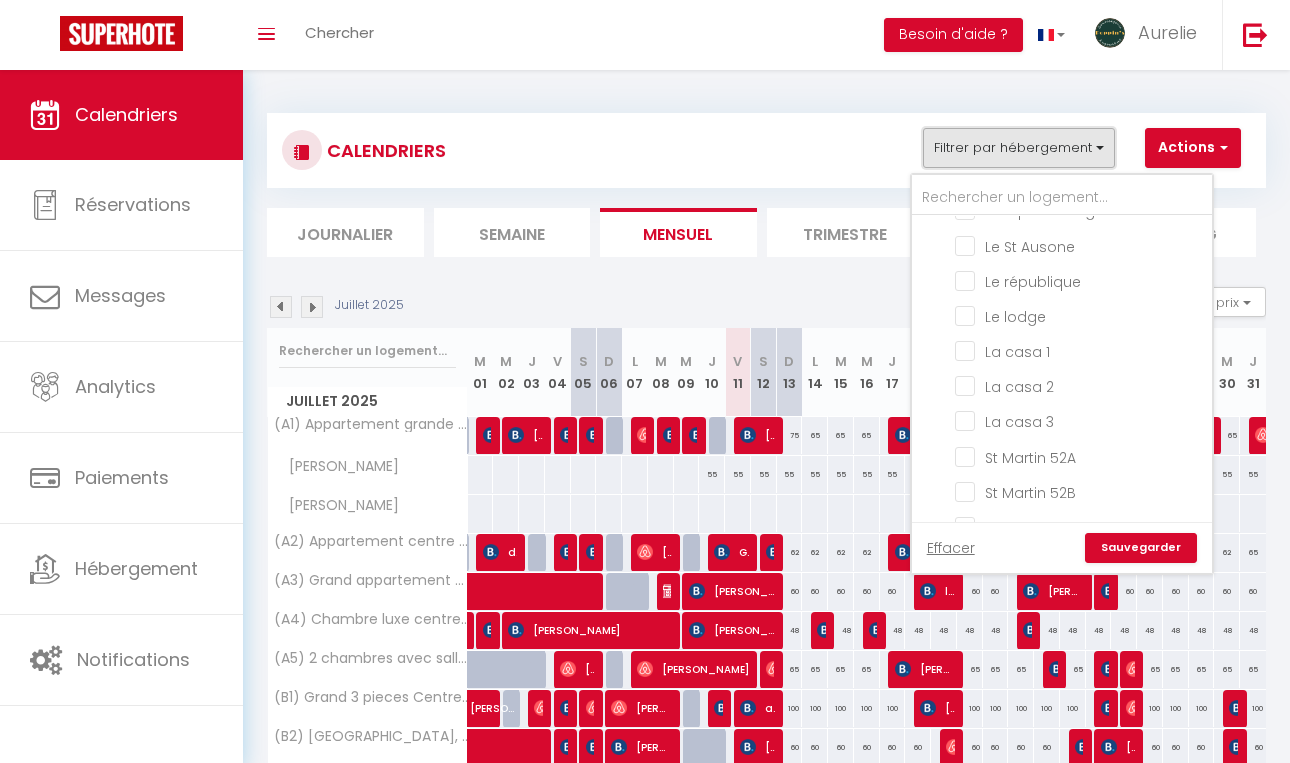 scroll, scrollTop: 1957, scrollLeft: 0, axis: vertical 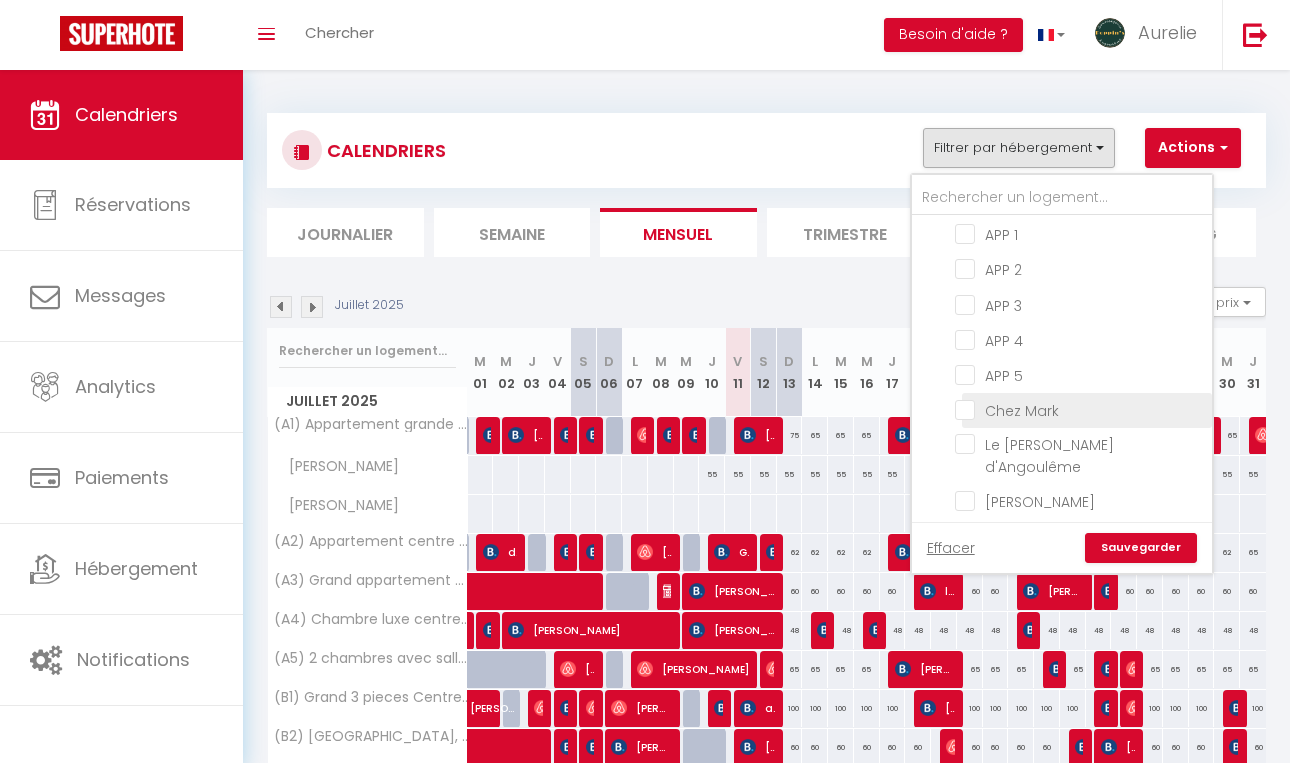 click on "Chez Mark" at bounding box center (1080, 409) 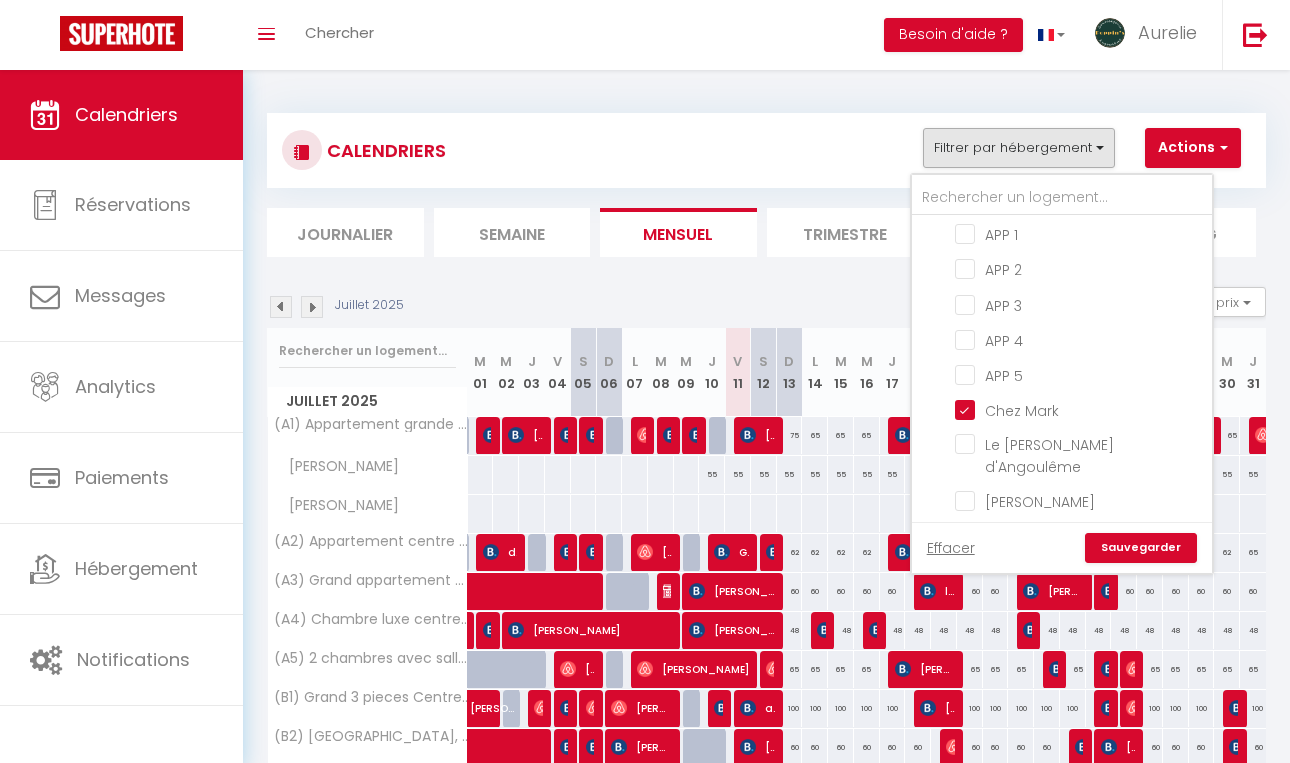 click on "Sauvegarder" at bounding box center [1141, 548] 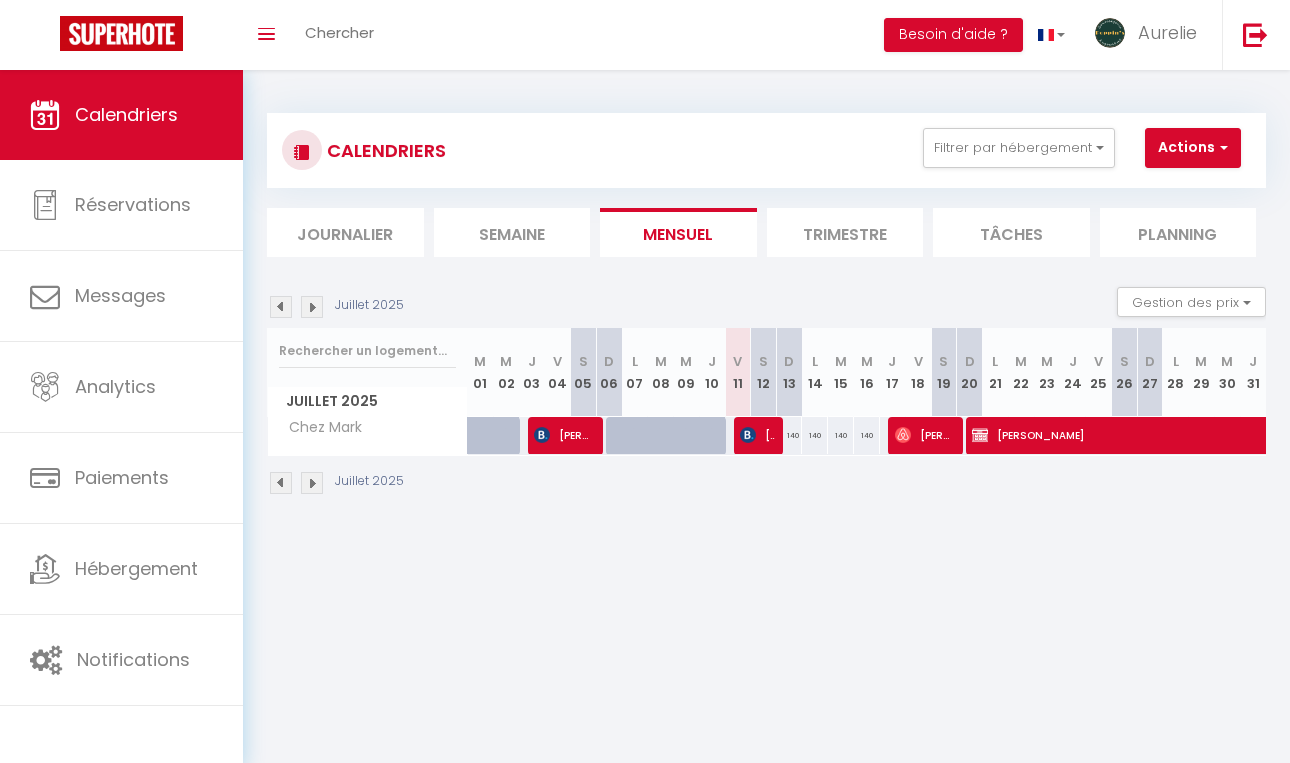 click on "[PERSON_NAME]" at bounding box center [1248, 435] 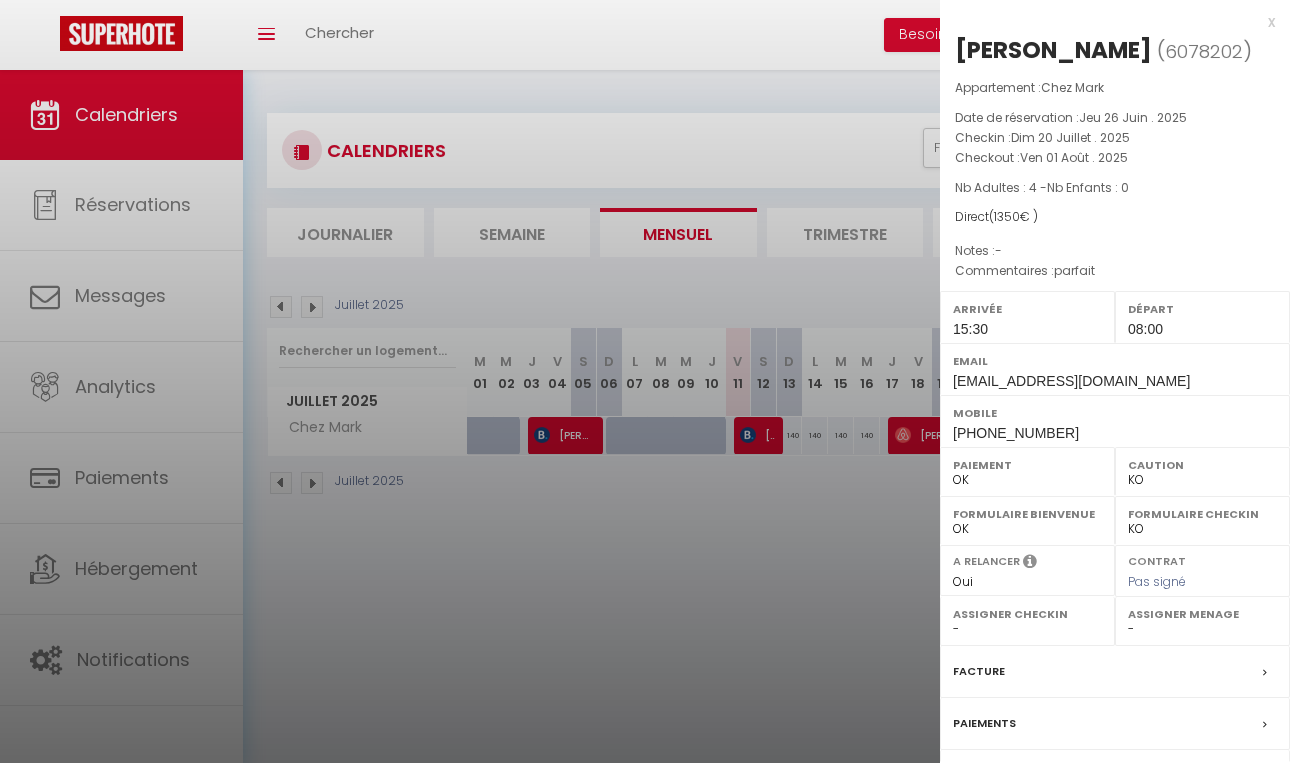 scroll, scrollTop: 169, scrollLeft: 0, axis: vertical 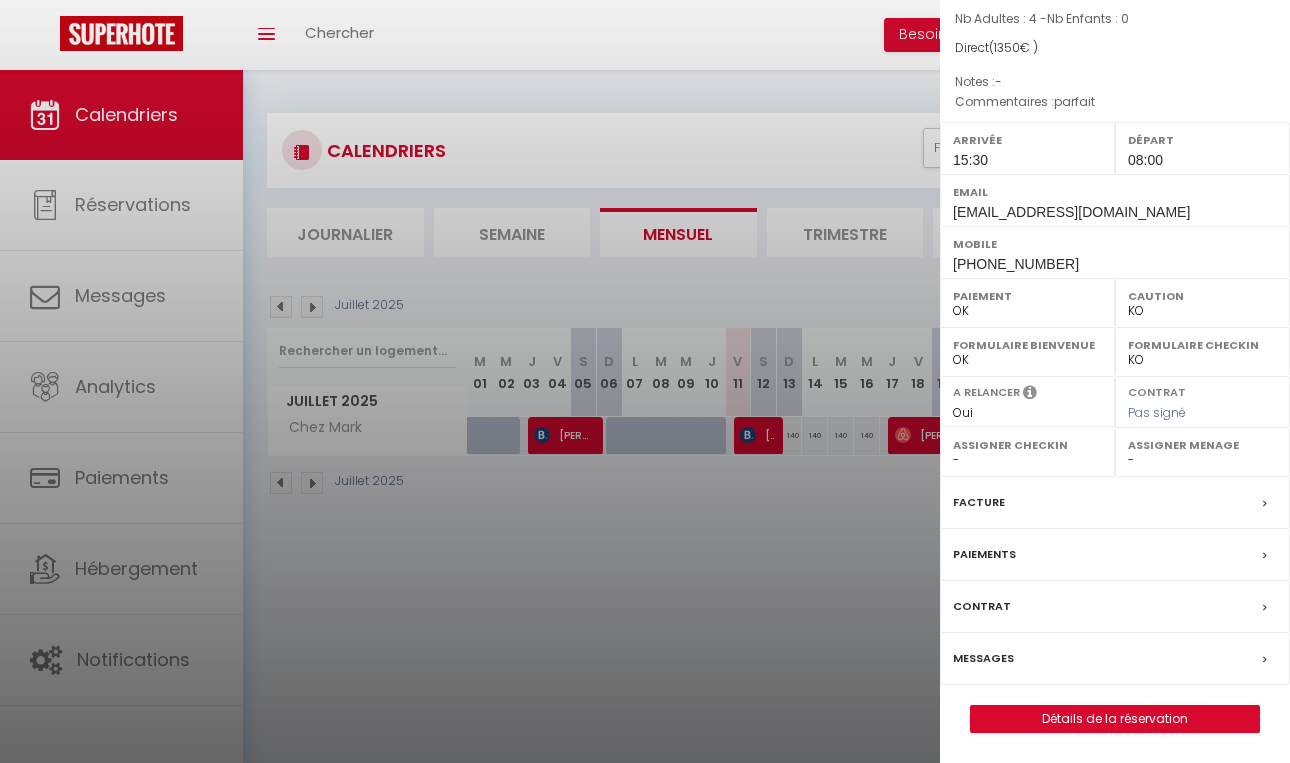 click on "Facture" at bounding box center (979, 502) 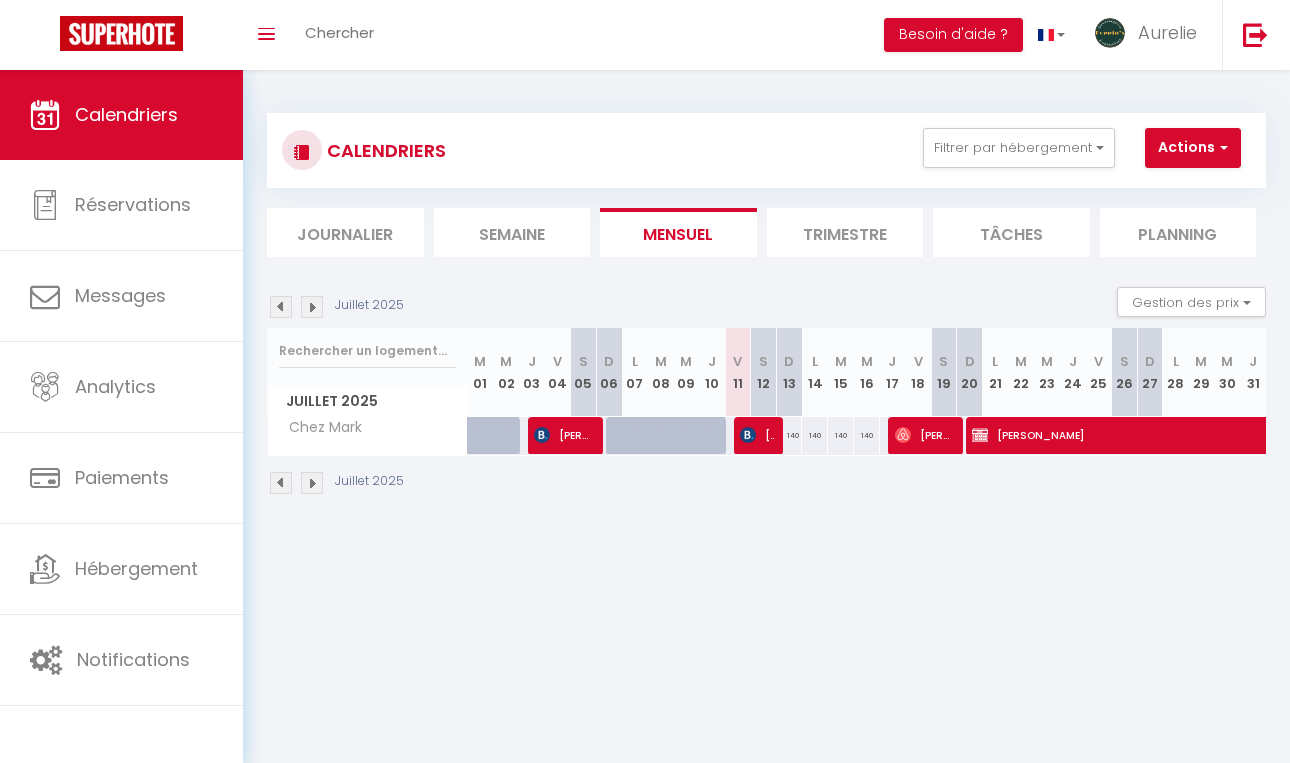 click at bounding box center [281, 483] 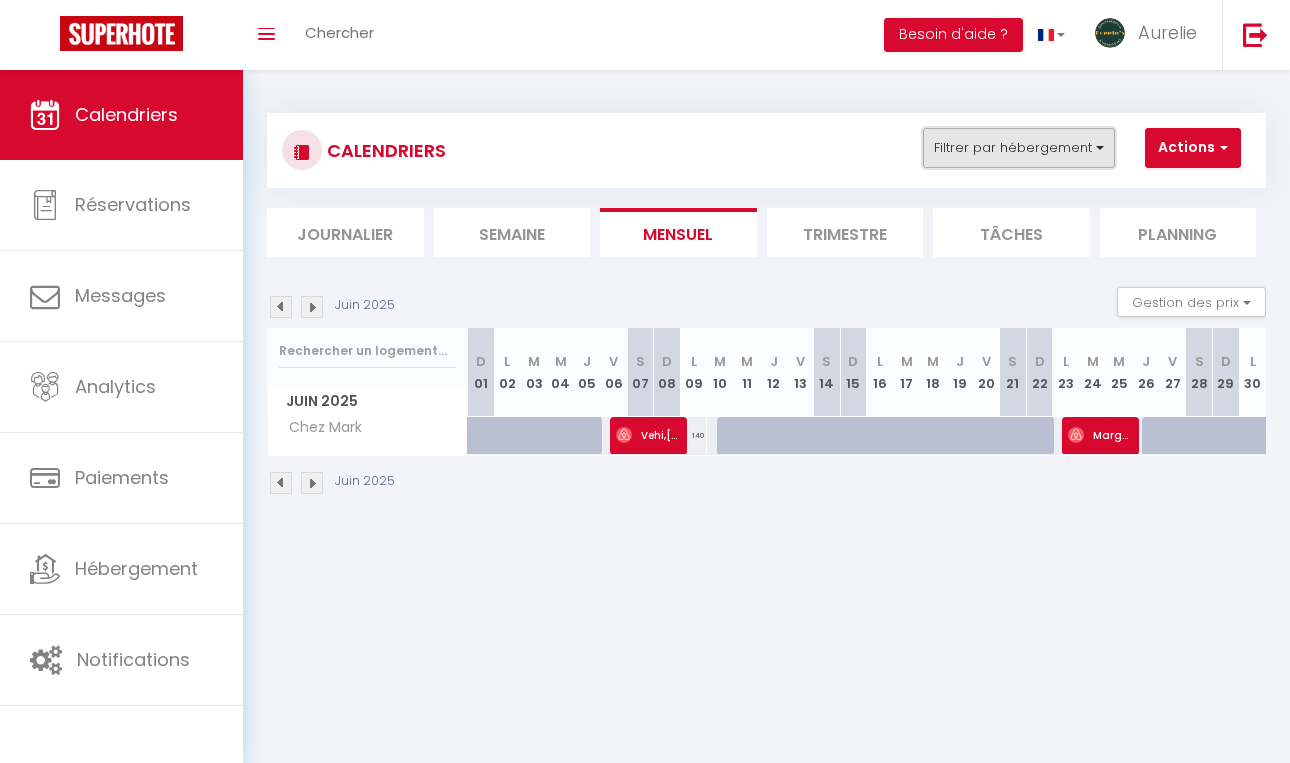 click on "Filtrer par hébergement" at bounding box center (1019, 148) 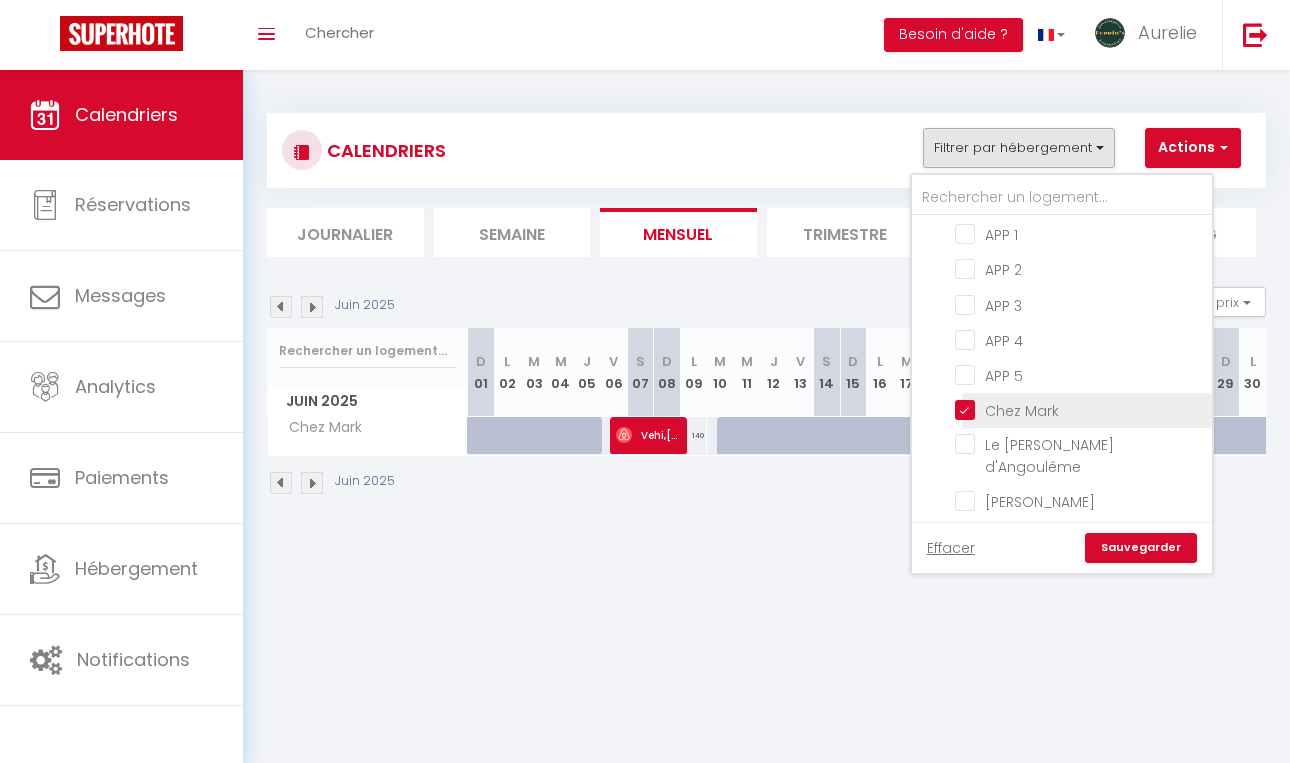 click on "Chez Mark" at bounding box center [1080, 409] 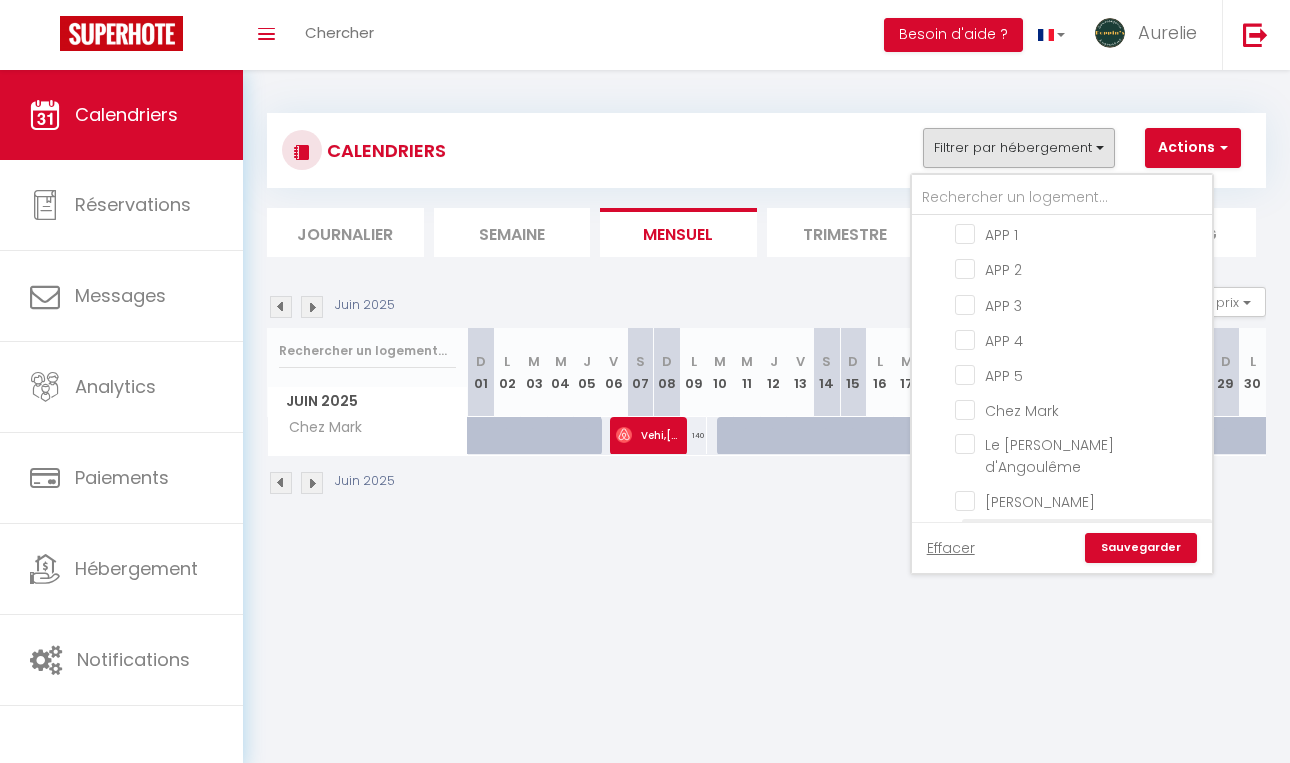 click on "[PERSON_NAME]" at bounding box center [1080, 535] 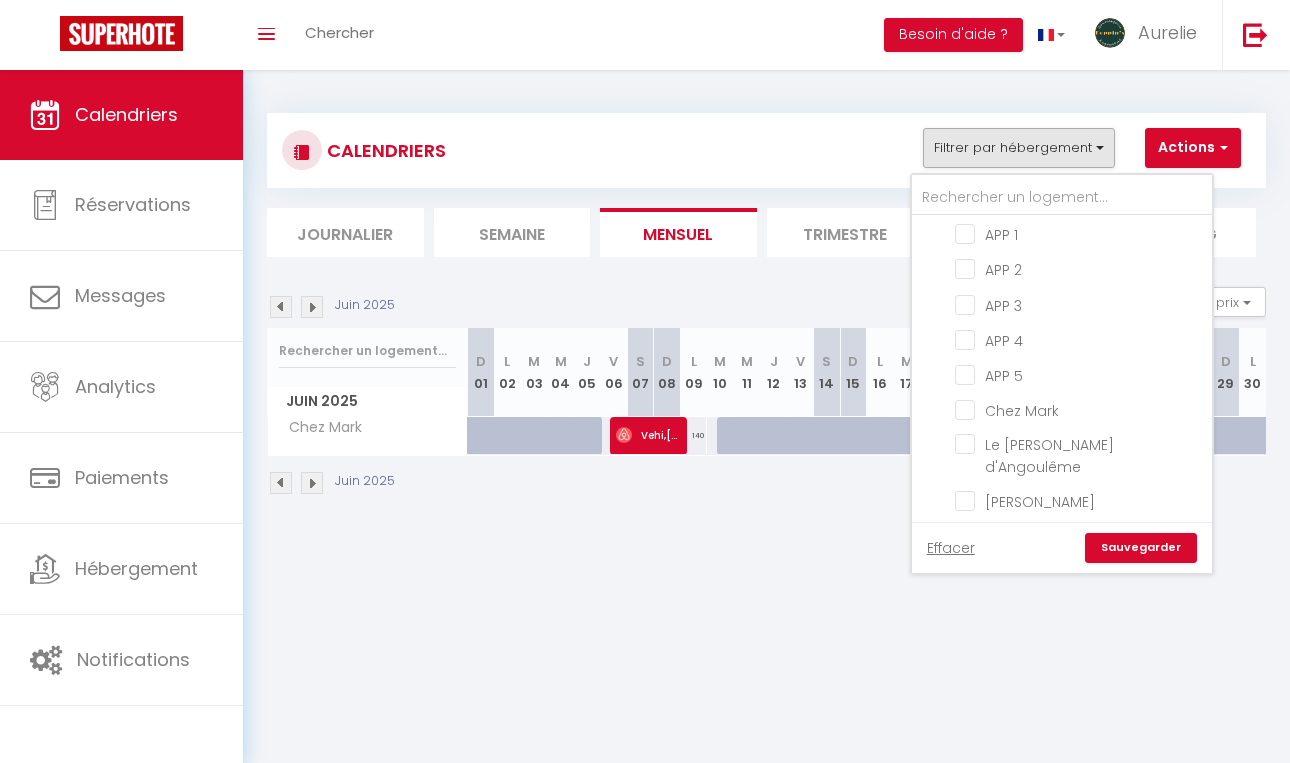 click on "Sauvegarder" at bounding box center [1141, 548] 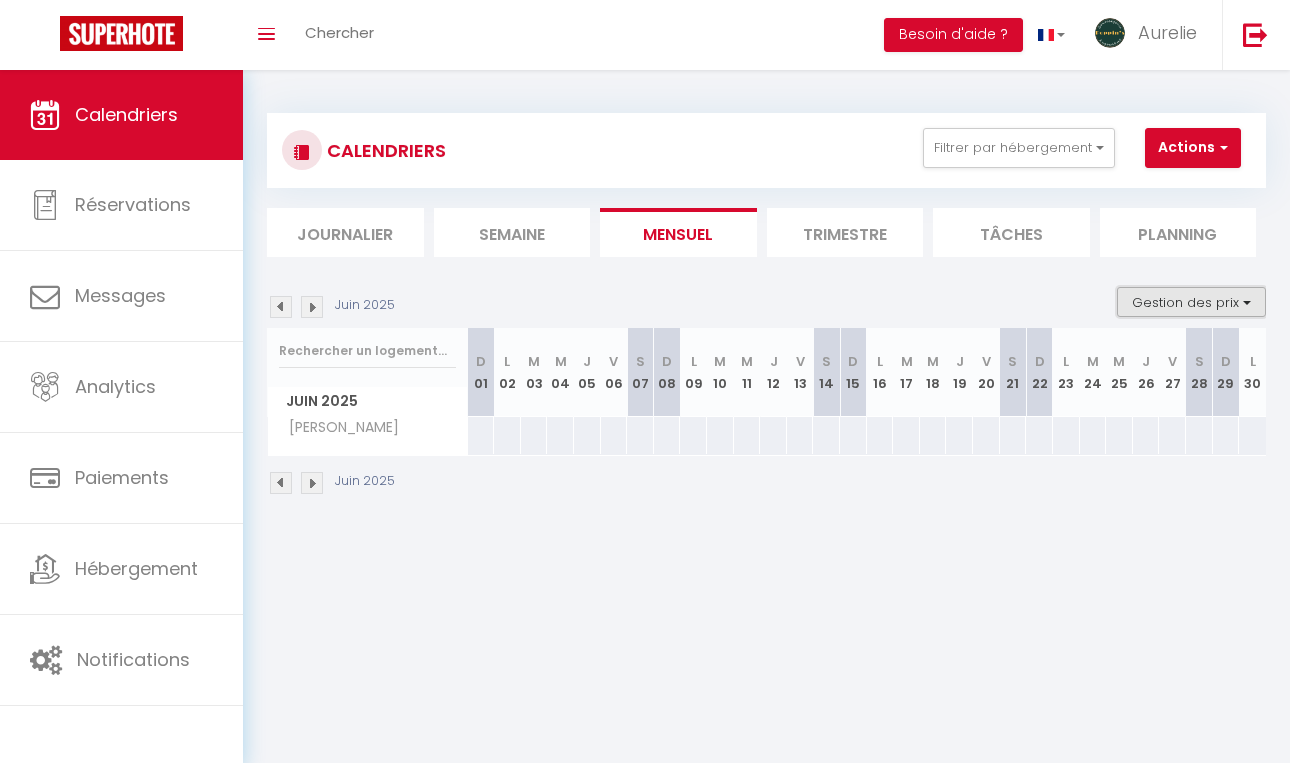 click on "Gestion des prix" at bounding box center [1191, 302] 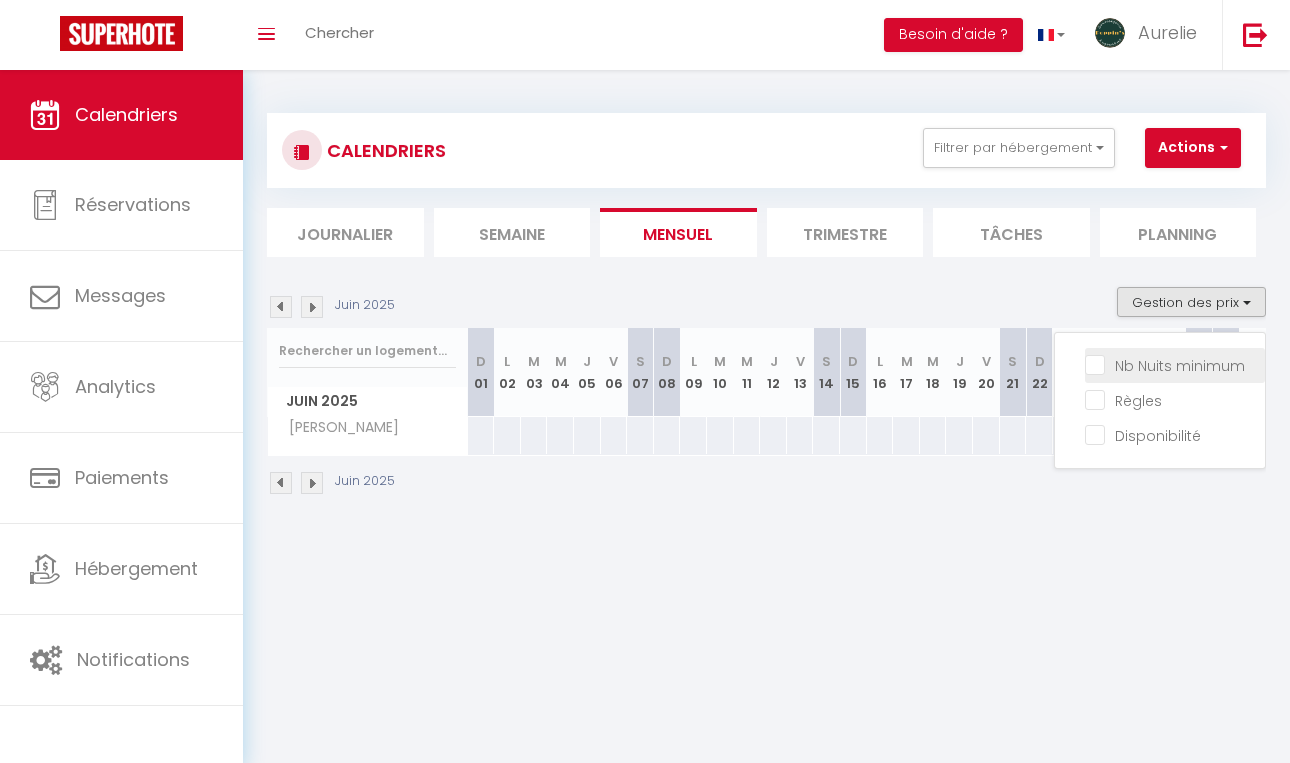 click on "Nb Nuits minimum" at bounding box center [1175, 364] 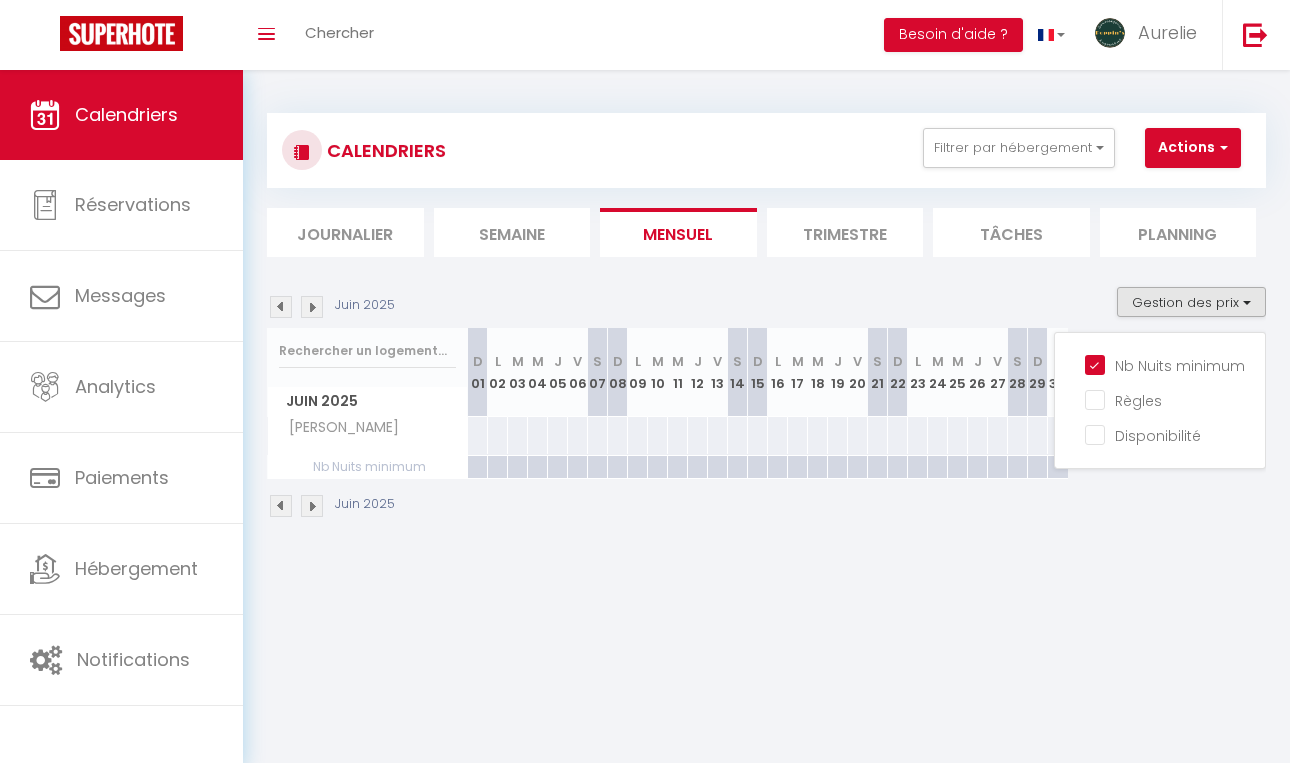 click at bounding box center [312, 506] 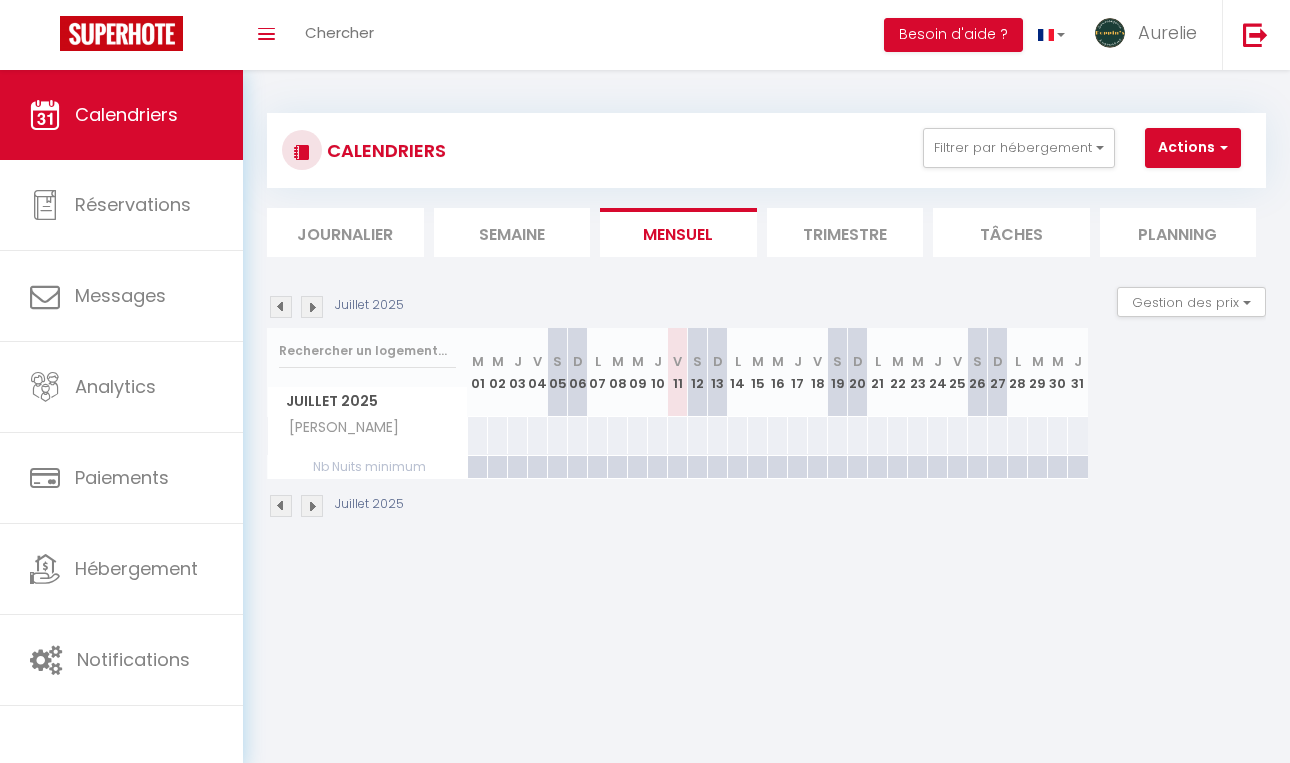click at bounding box center (677, 467) 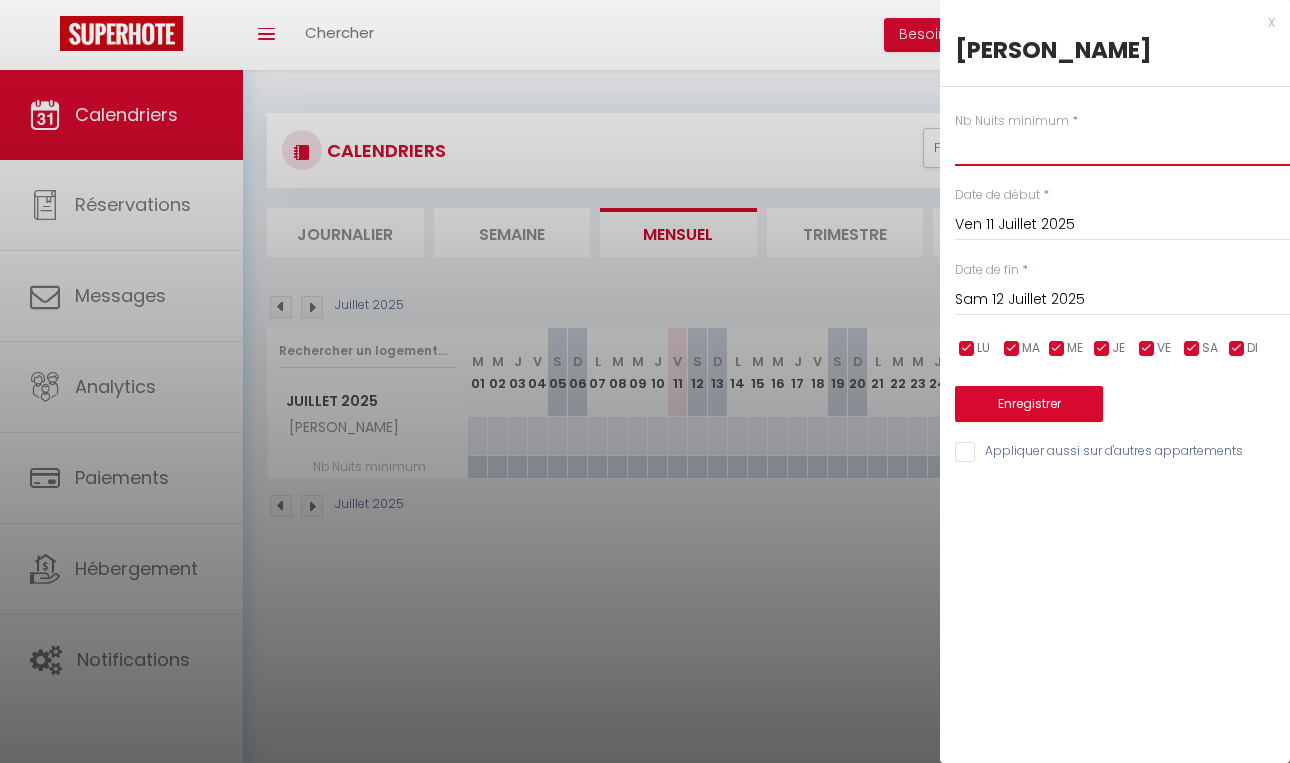 click at bounding box center (1122, 148) 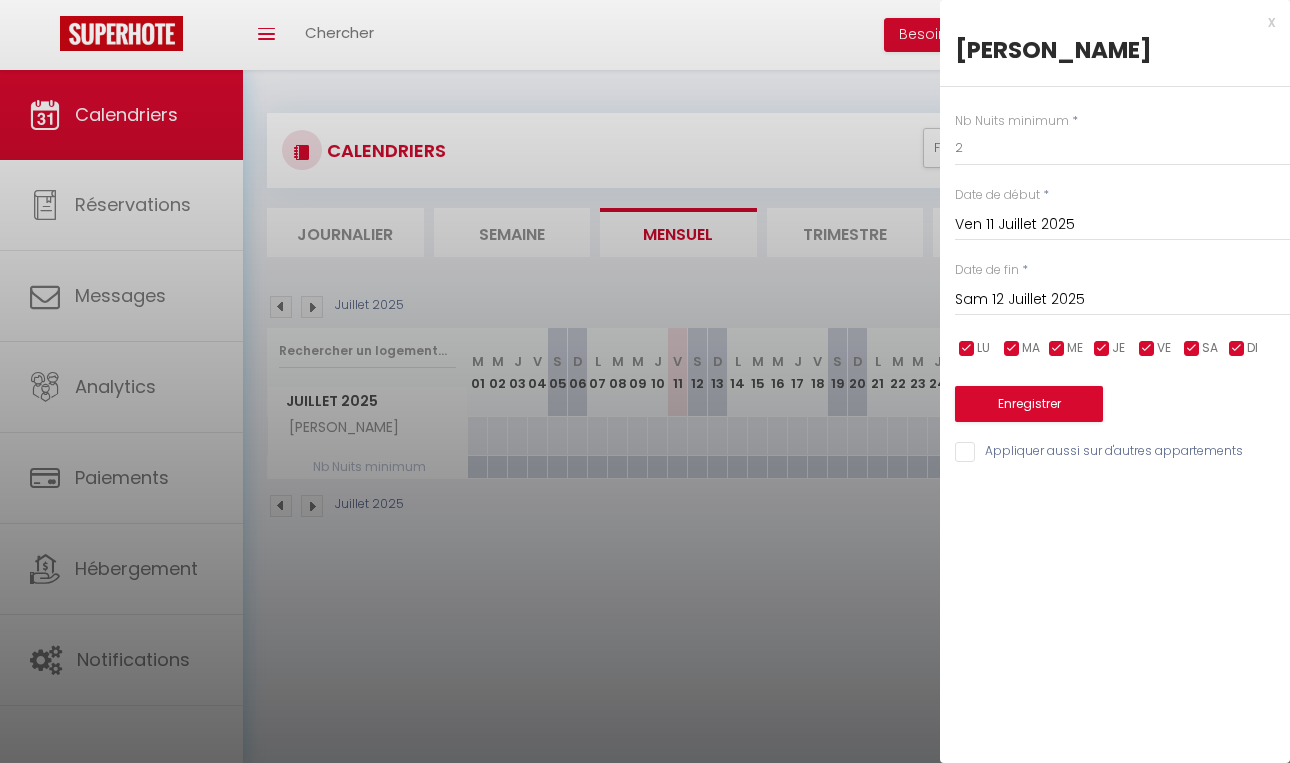click on "Sam 12 Juillet 2025" at bounding box center (1122, 300) 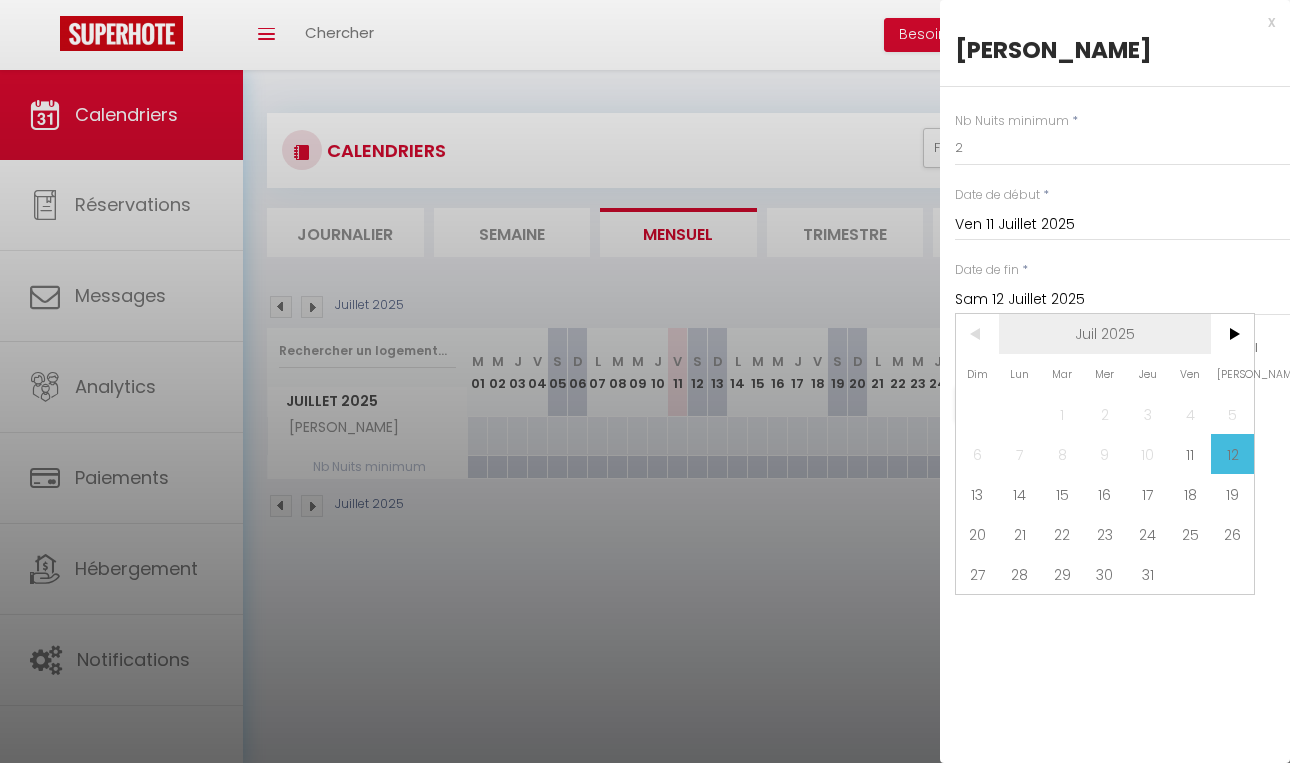 click on "Juil 2025" at bounding box center (1105, 334) 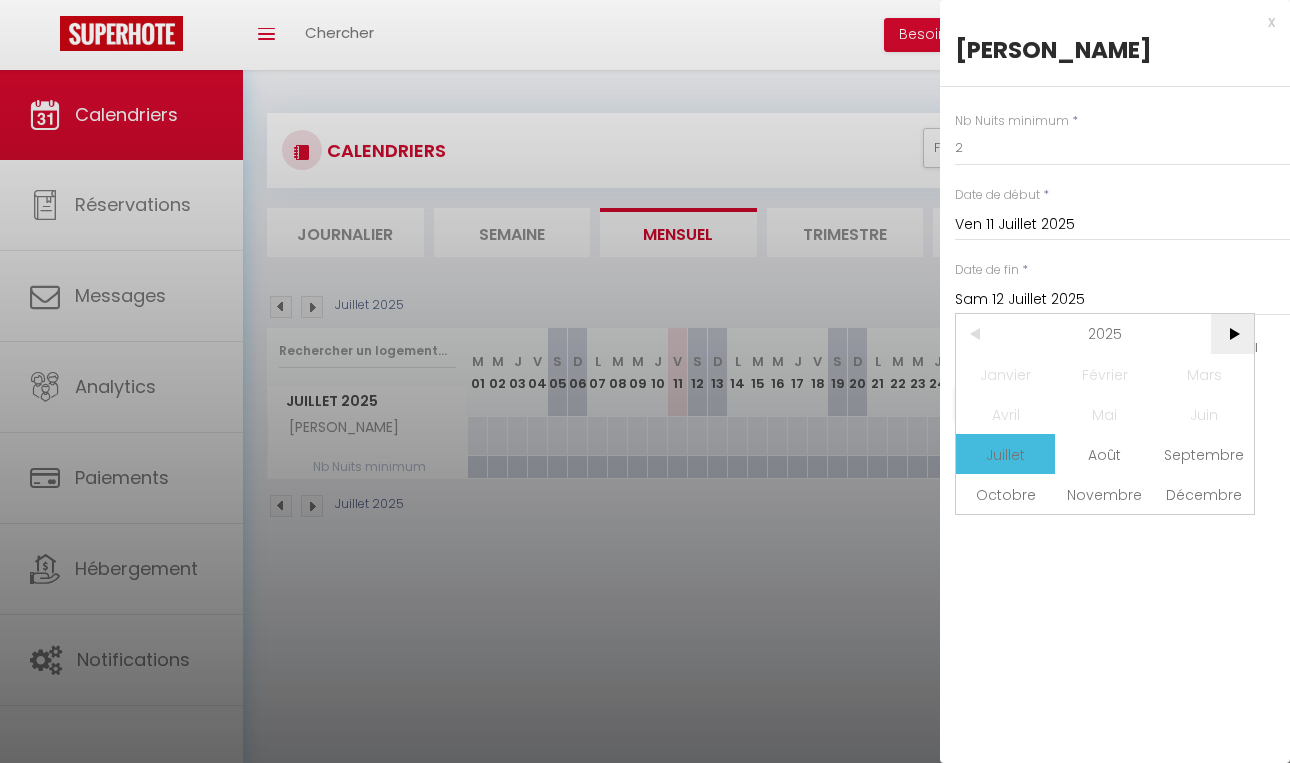 click on ">" at bounding box center (1232, 334) 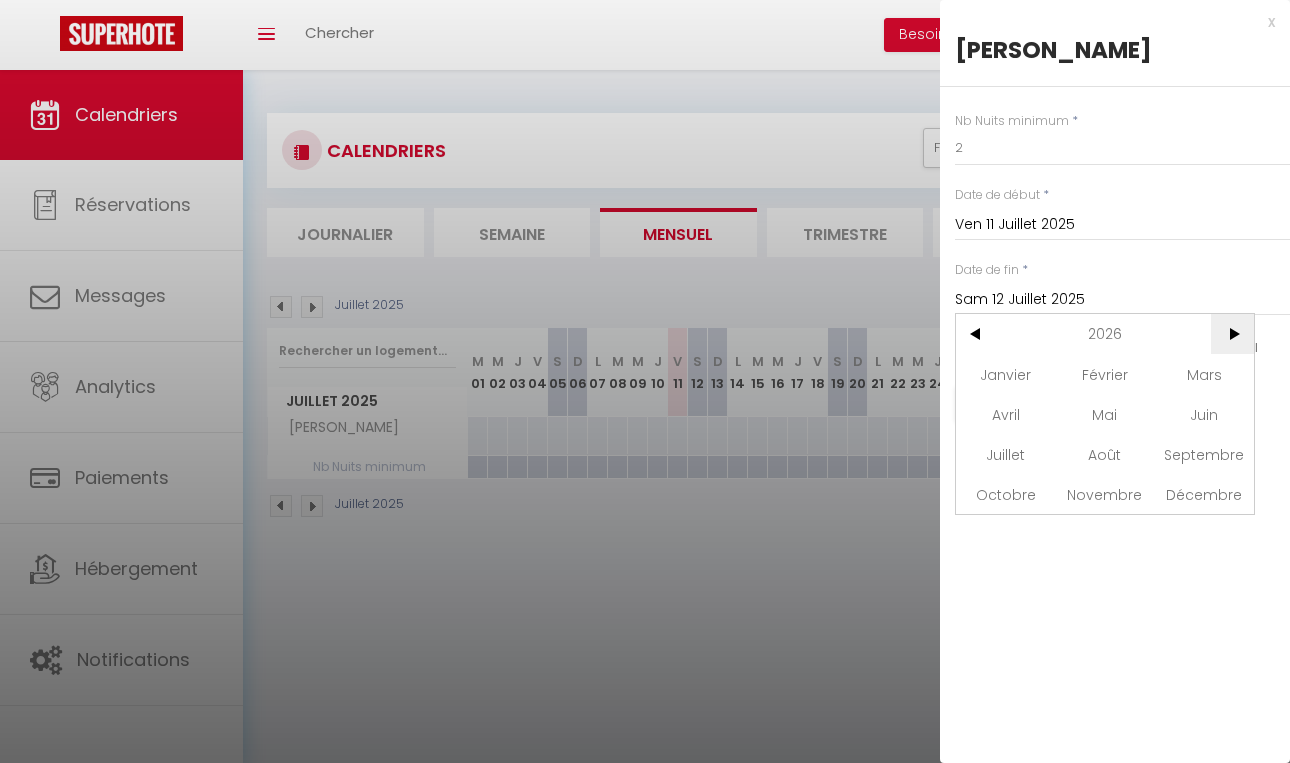 click on ">" at bounding box center (1232, 334) 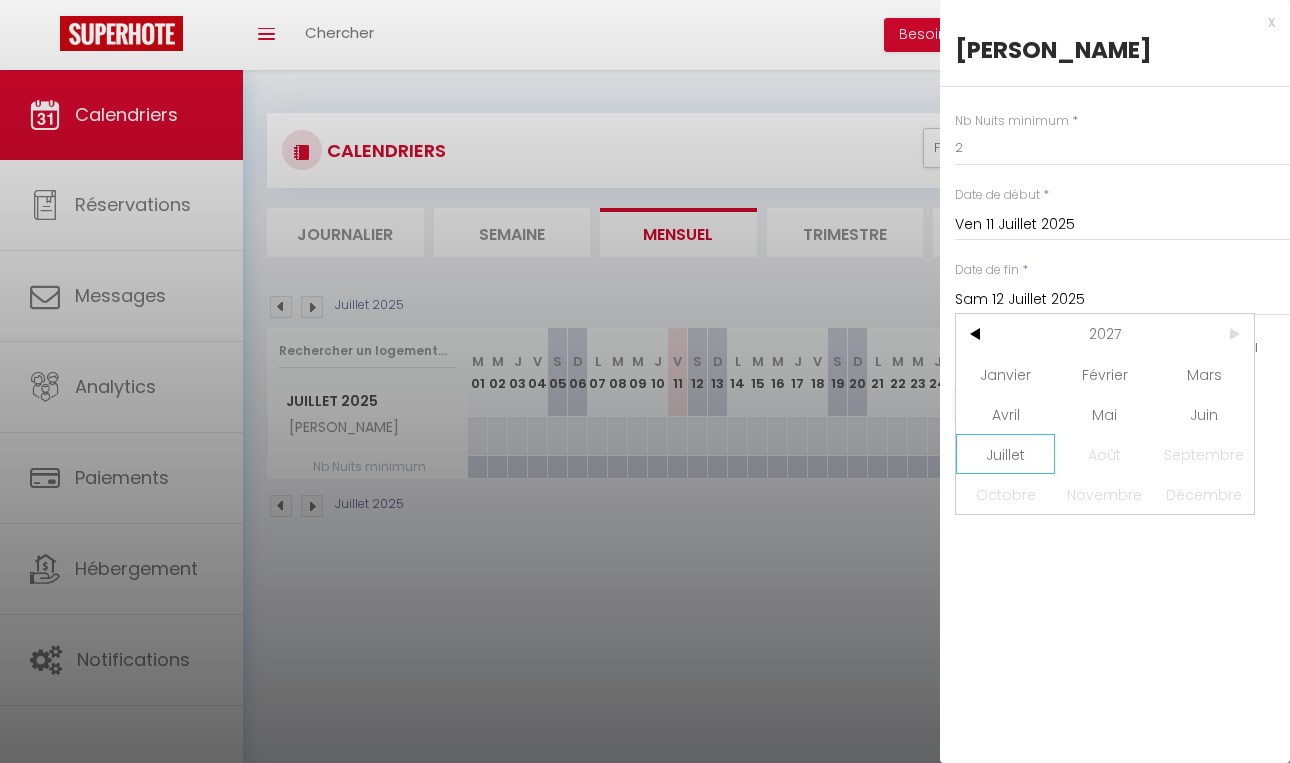 click on "Juillet" at bounding box center (1005, 454) 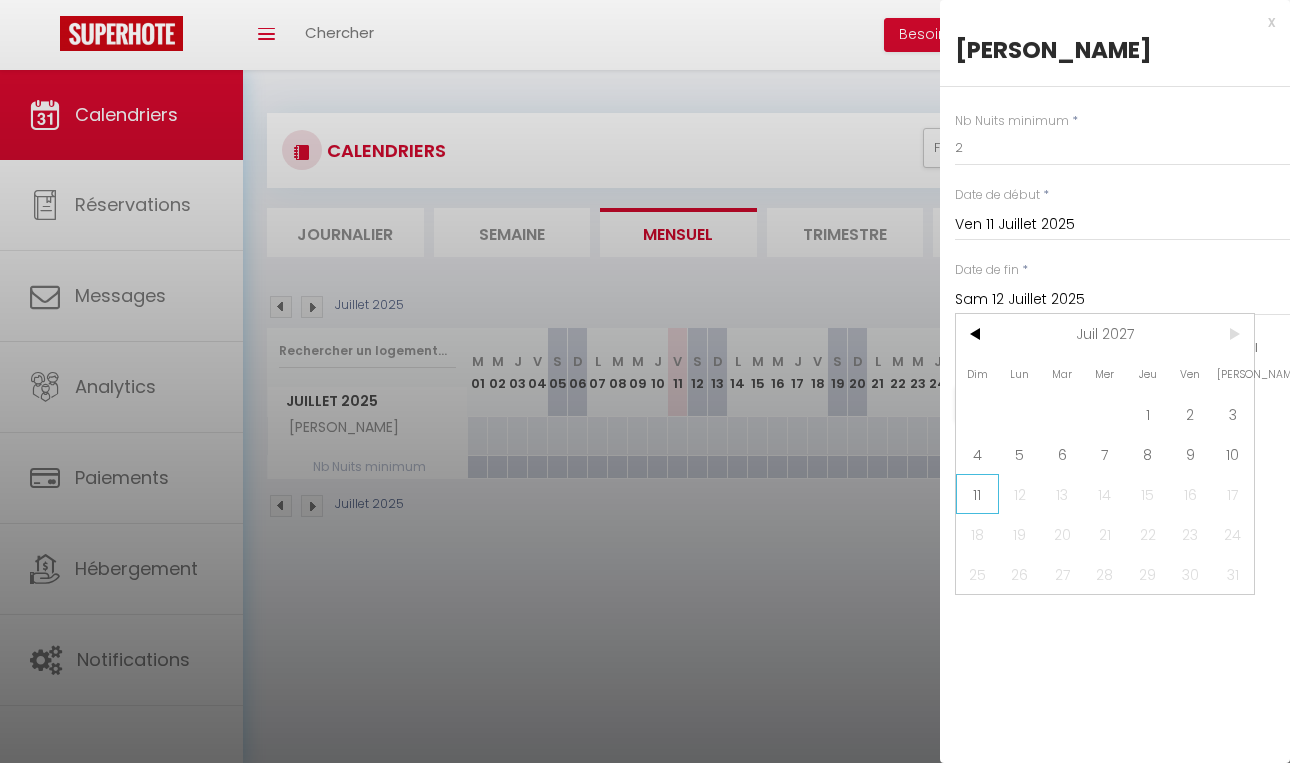 click on "11" at bounding box center (977, 494) 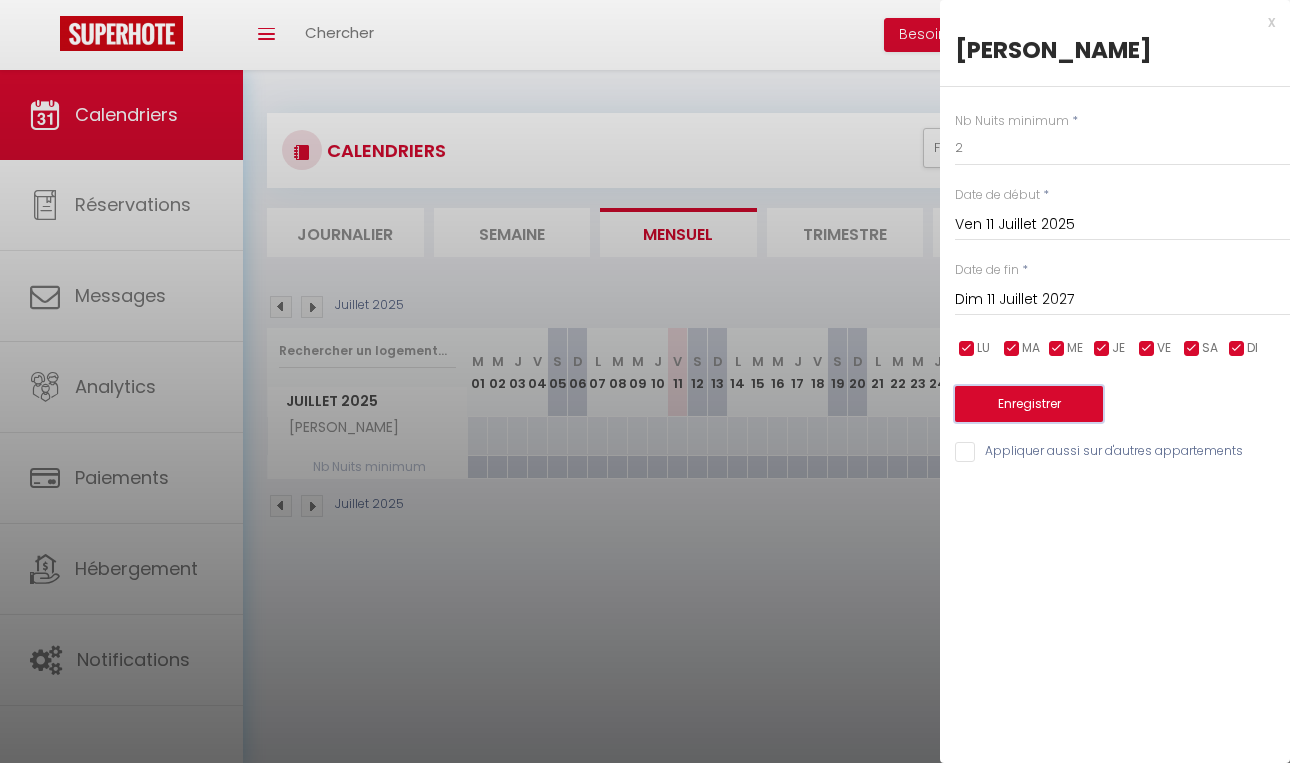 click on "Enregistrer" at bounding box center [1029, 404] 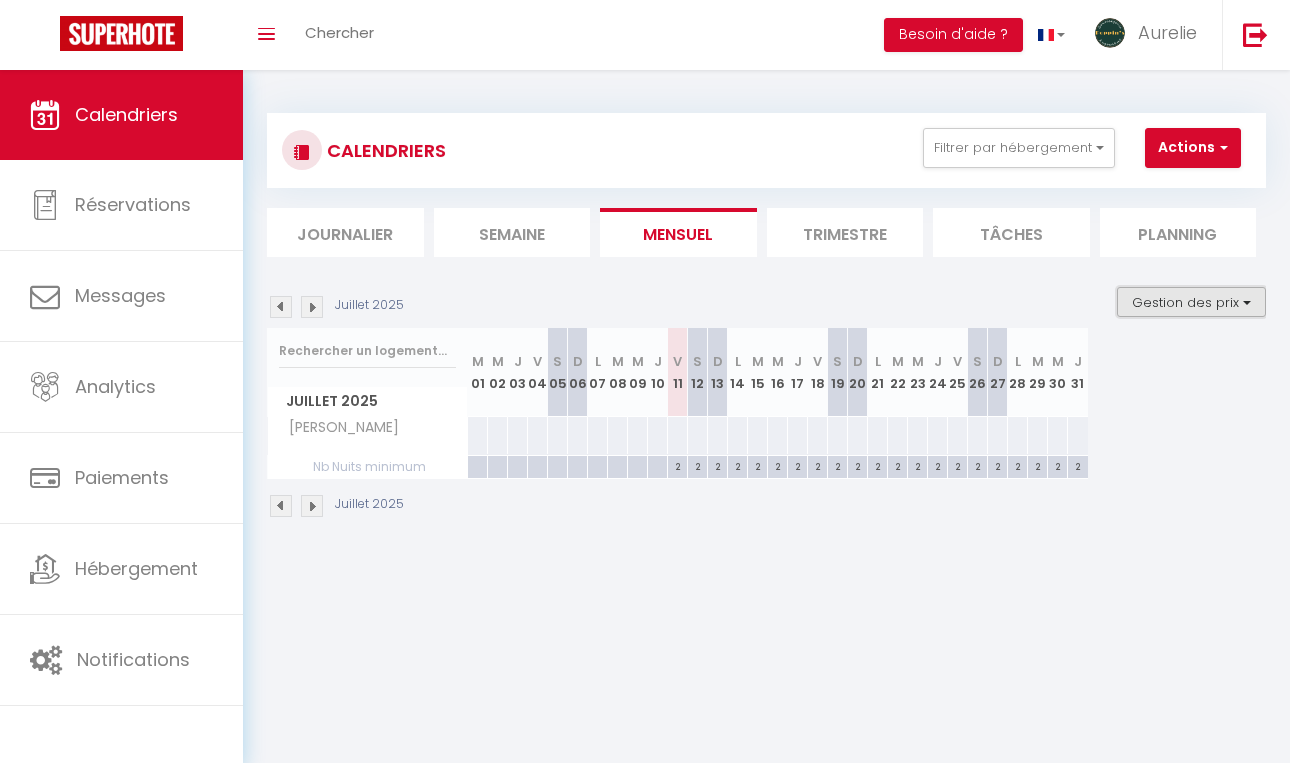 click on "Gestion des prix" at bounding box center [1191, 302] 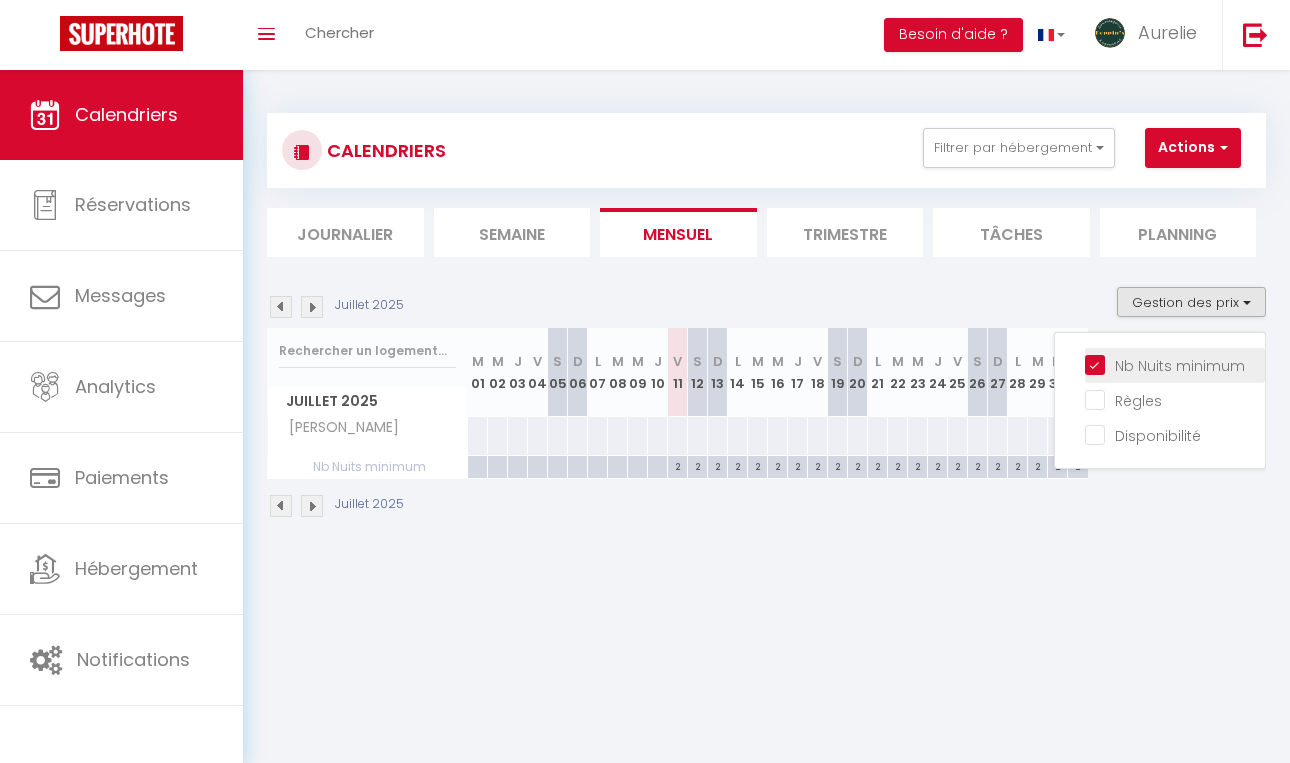 click on "Nb Nuits minimum" at bounding box center (1175, 364) 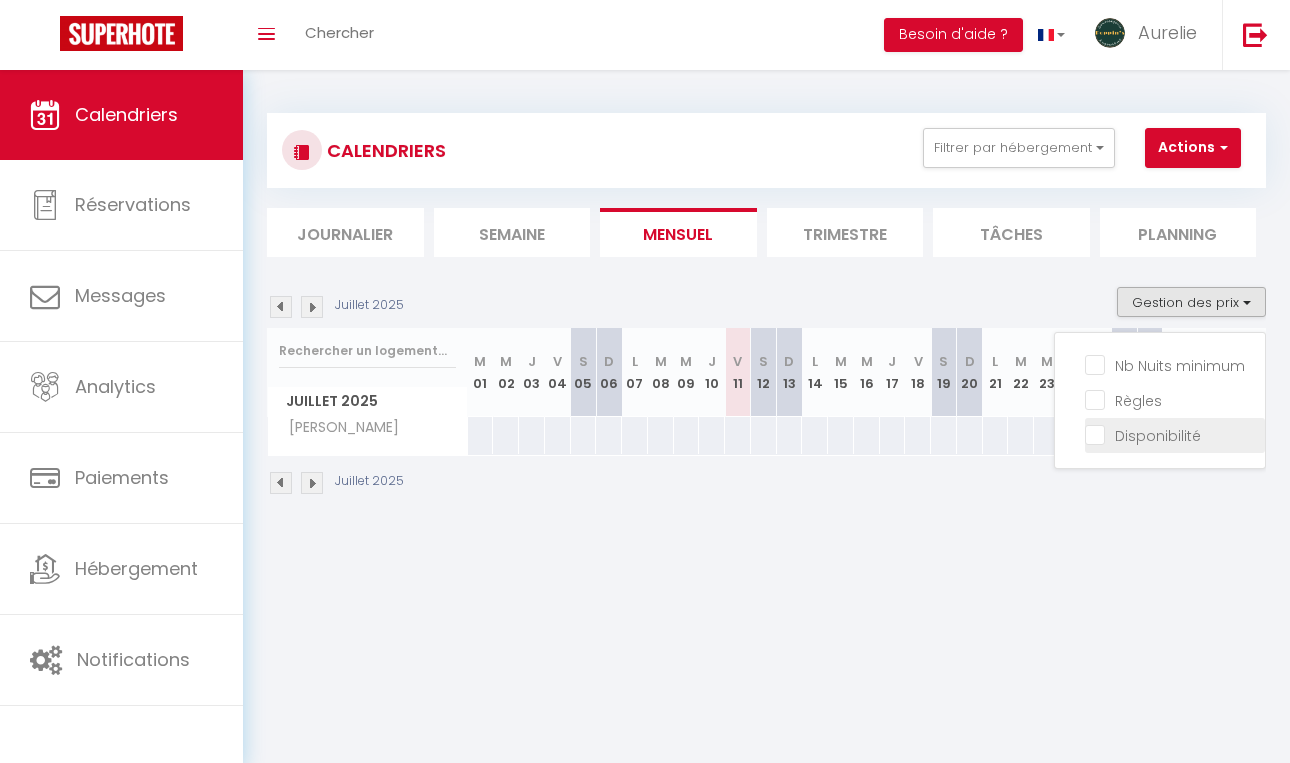 click on "Disponibilité" at bounding box center [1175, 434] 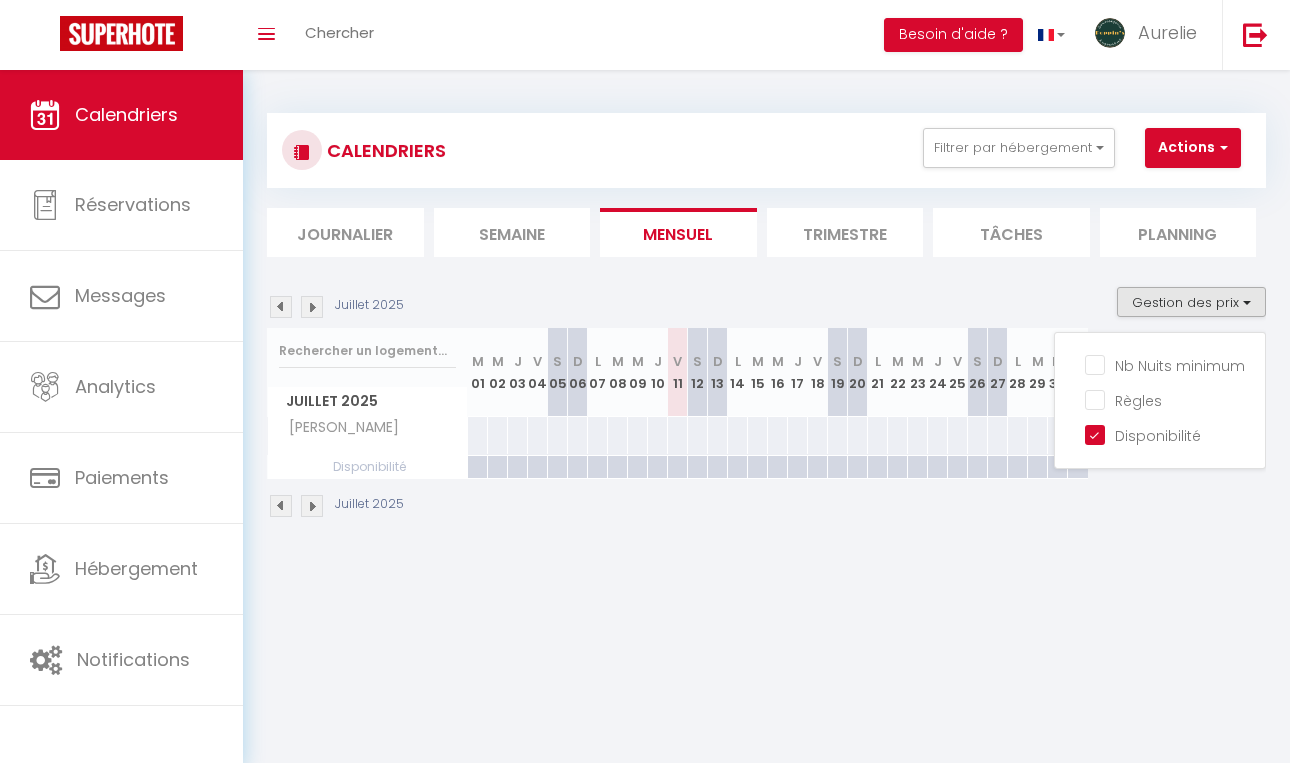 click at bounding box center (677, 458) 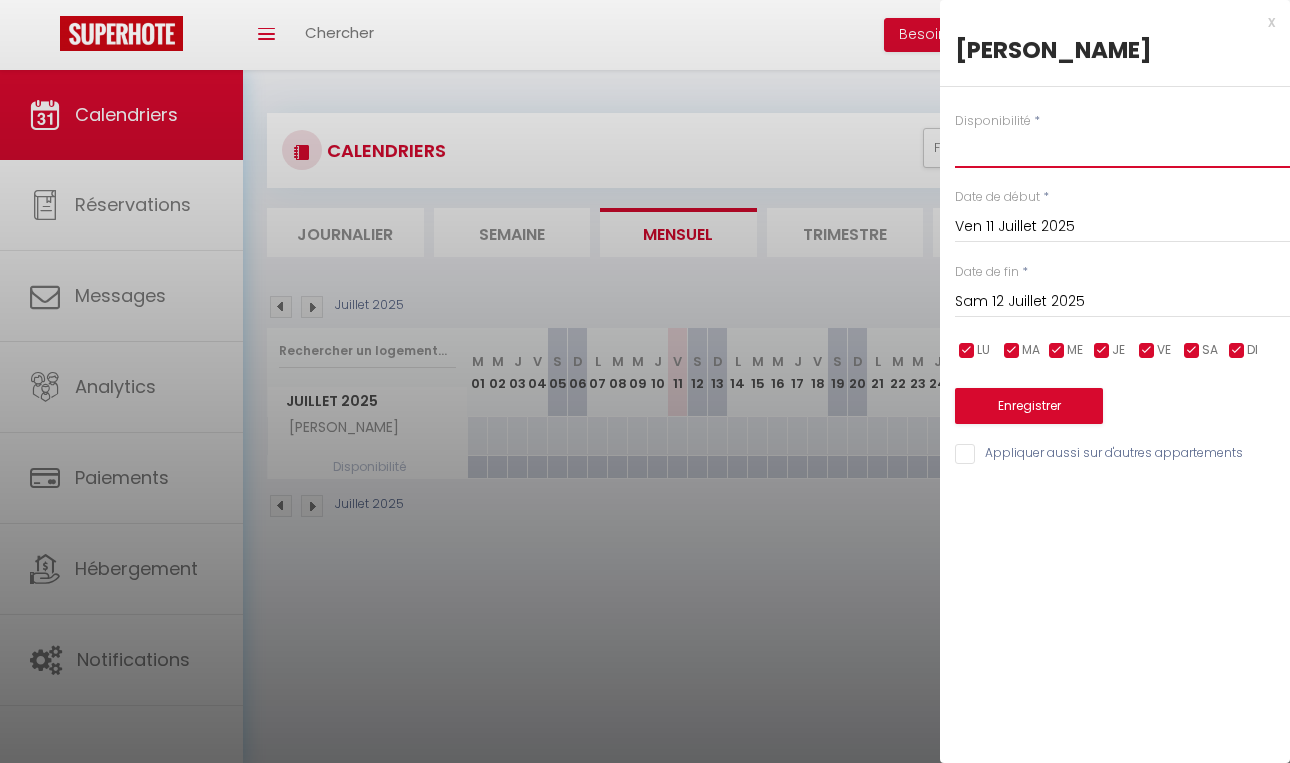 click on "Disponible
Indisponible" at bounding box center [1122, 149] 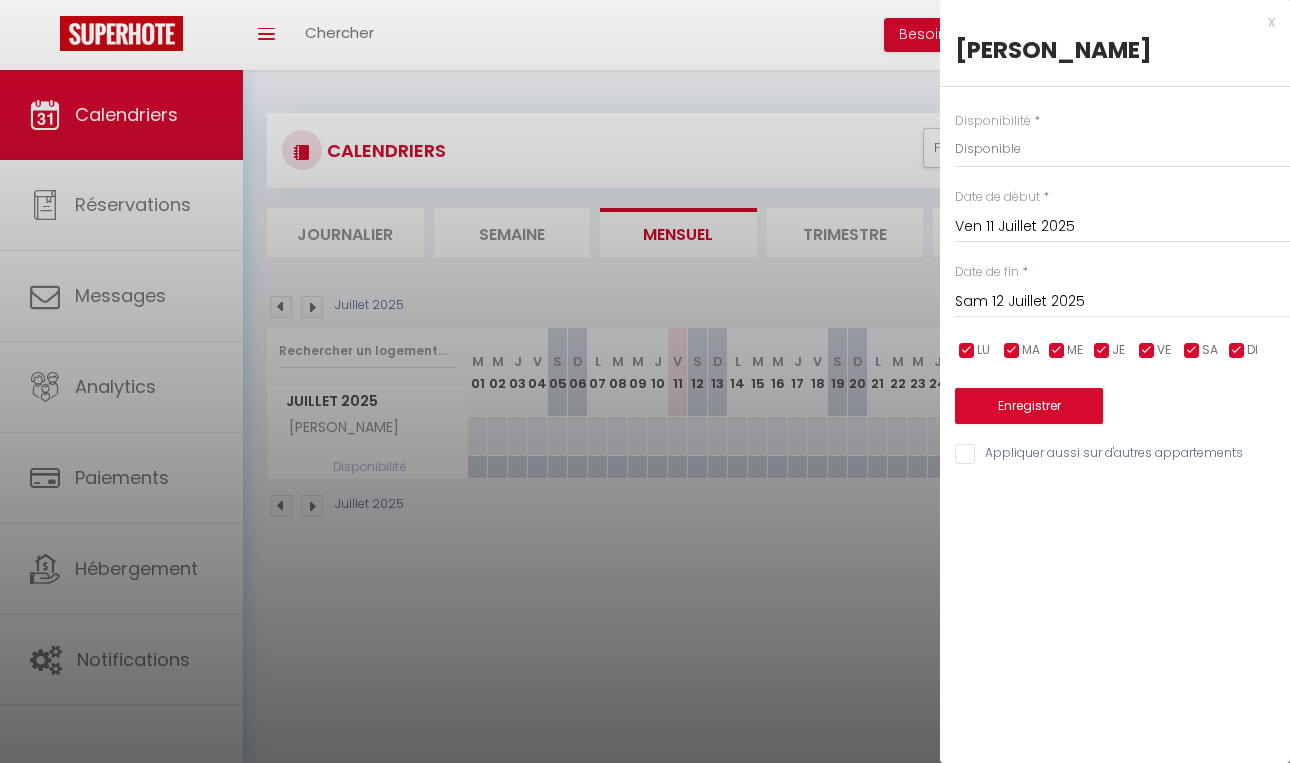click on "Sam 12 Juillet 2025" at bounding box center [1122, 302] 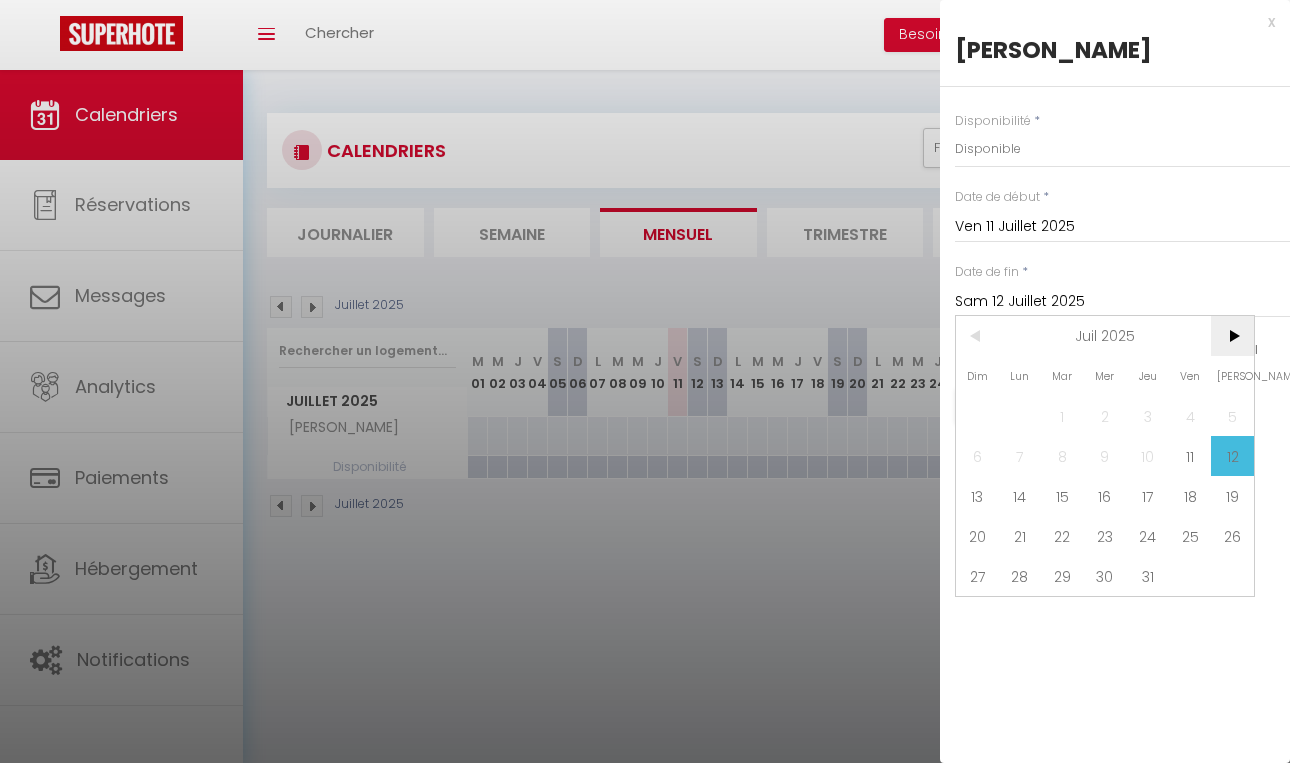 click on ">" at bounding box center (1232, 336) 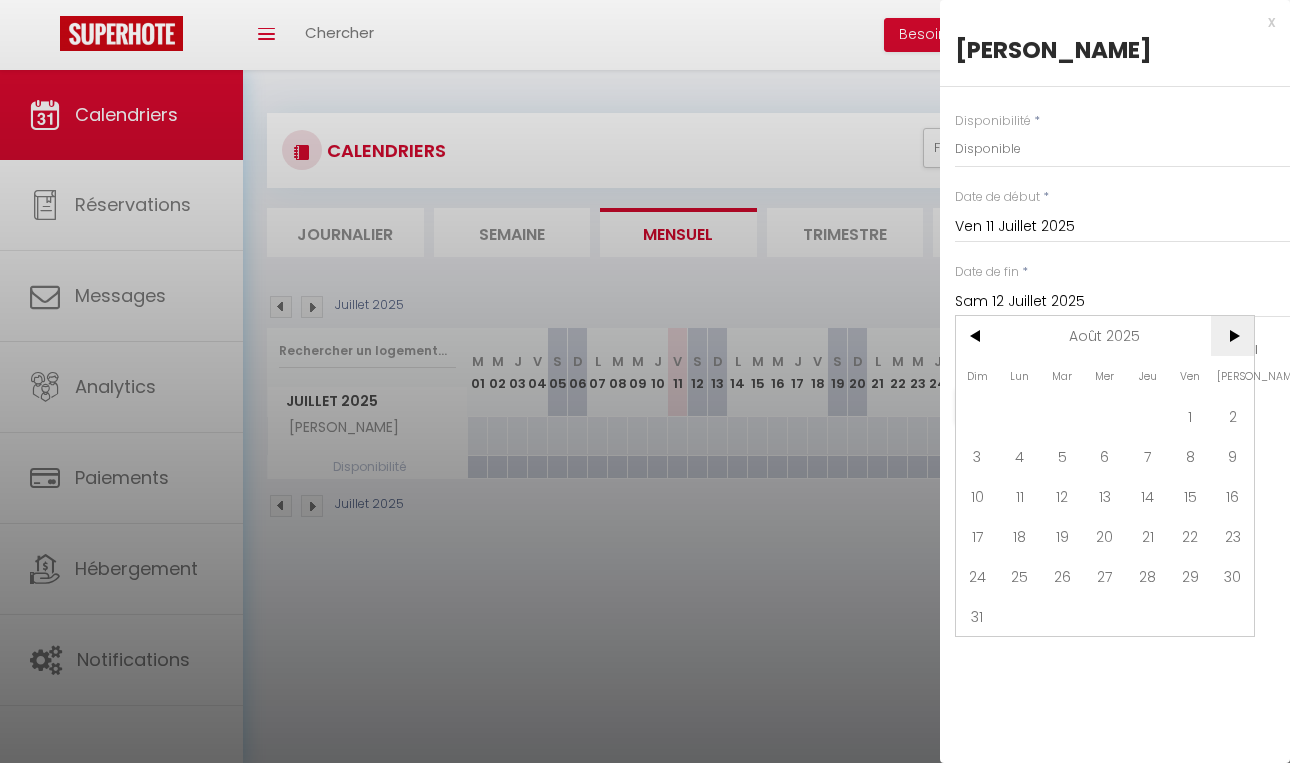 click on ">" at bounding box center (1232, 336) 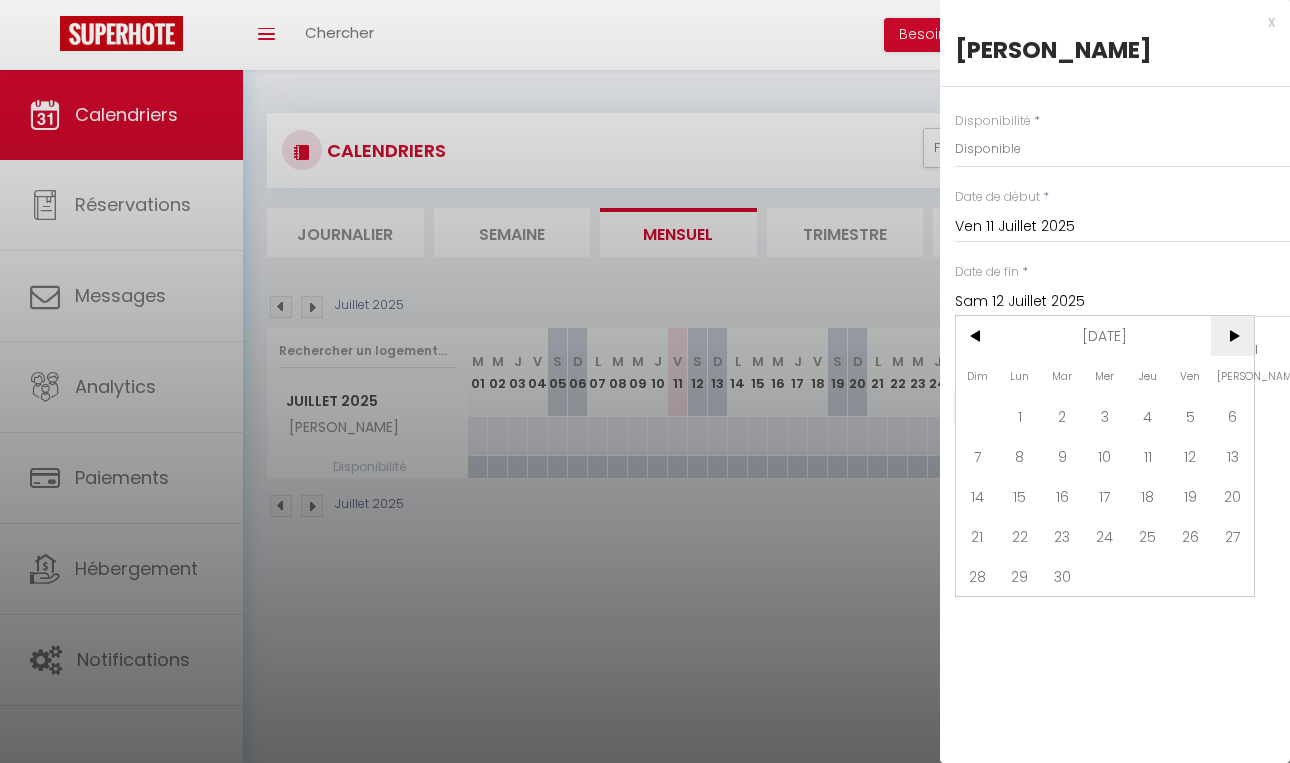 click on ">" at bounding box center (1232, 336) 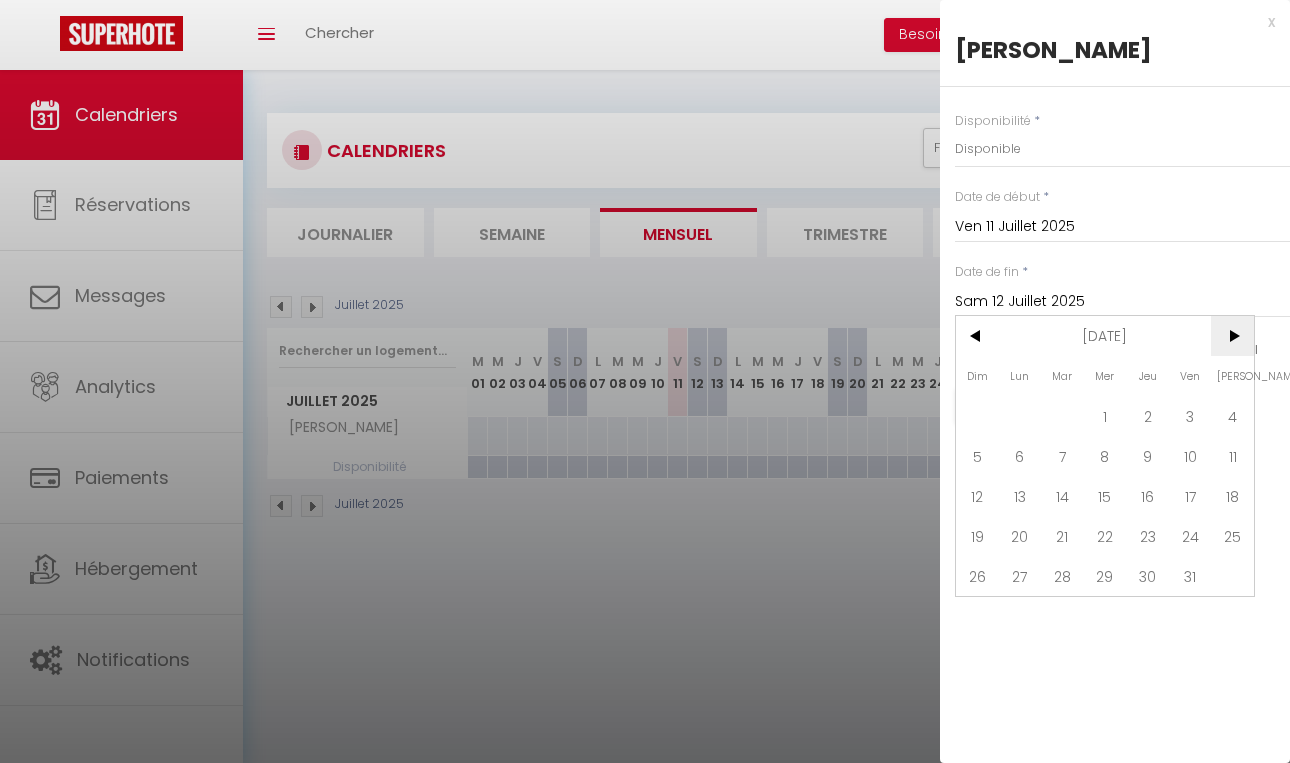 click on ">" at bounding box center (1232, 336) 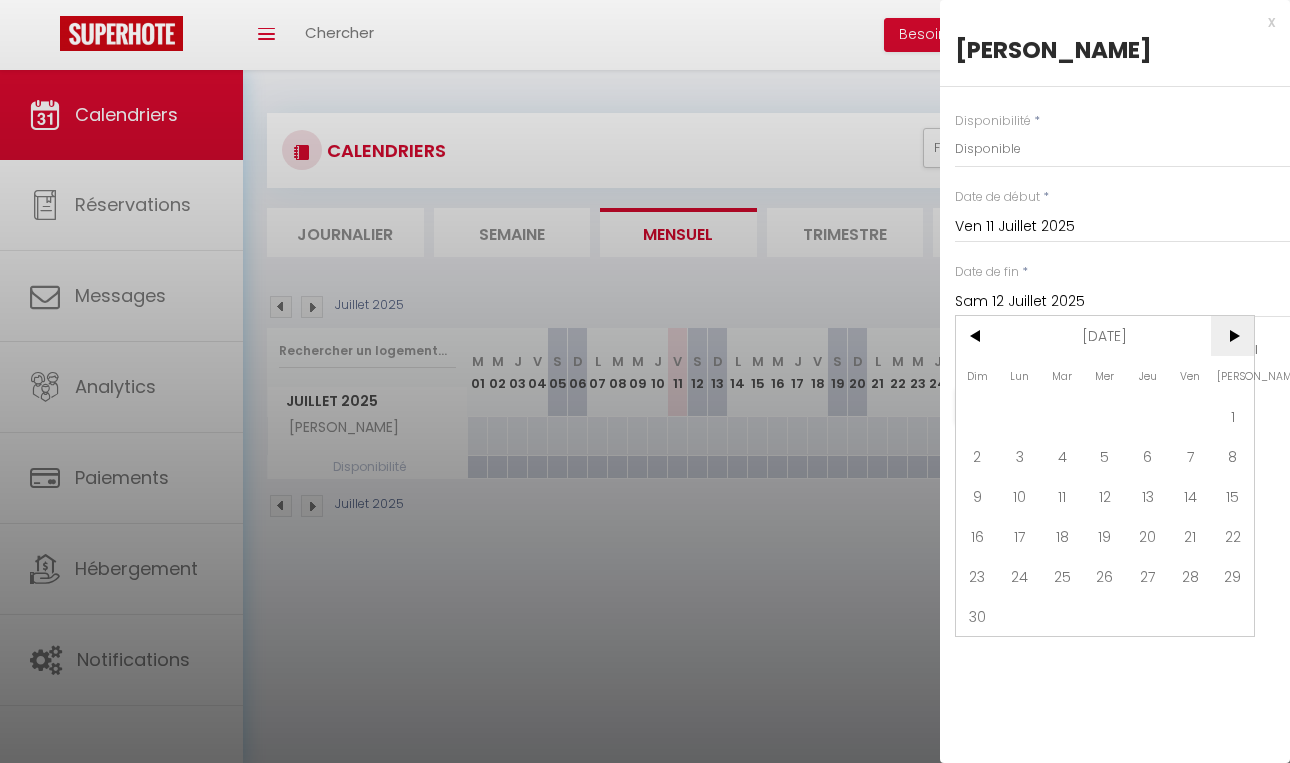 click on ">" at bounding box center [1232, 336] 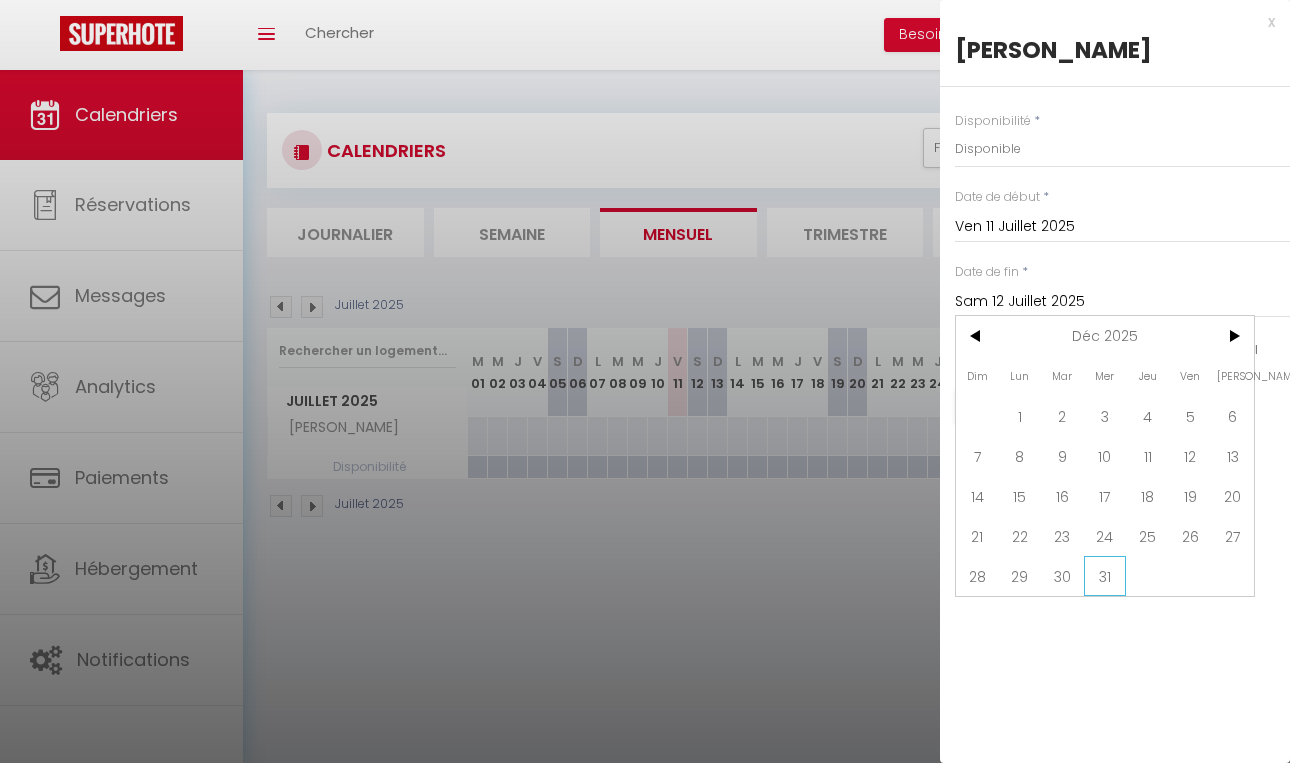 click on "31" at bounding box center (1105, 576) 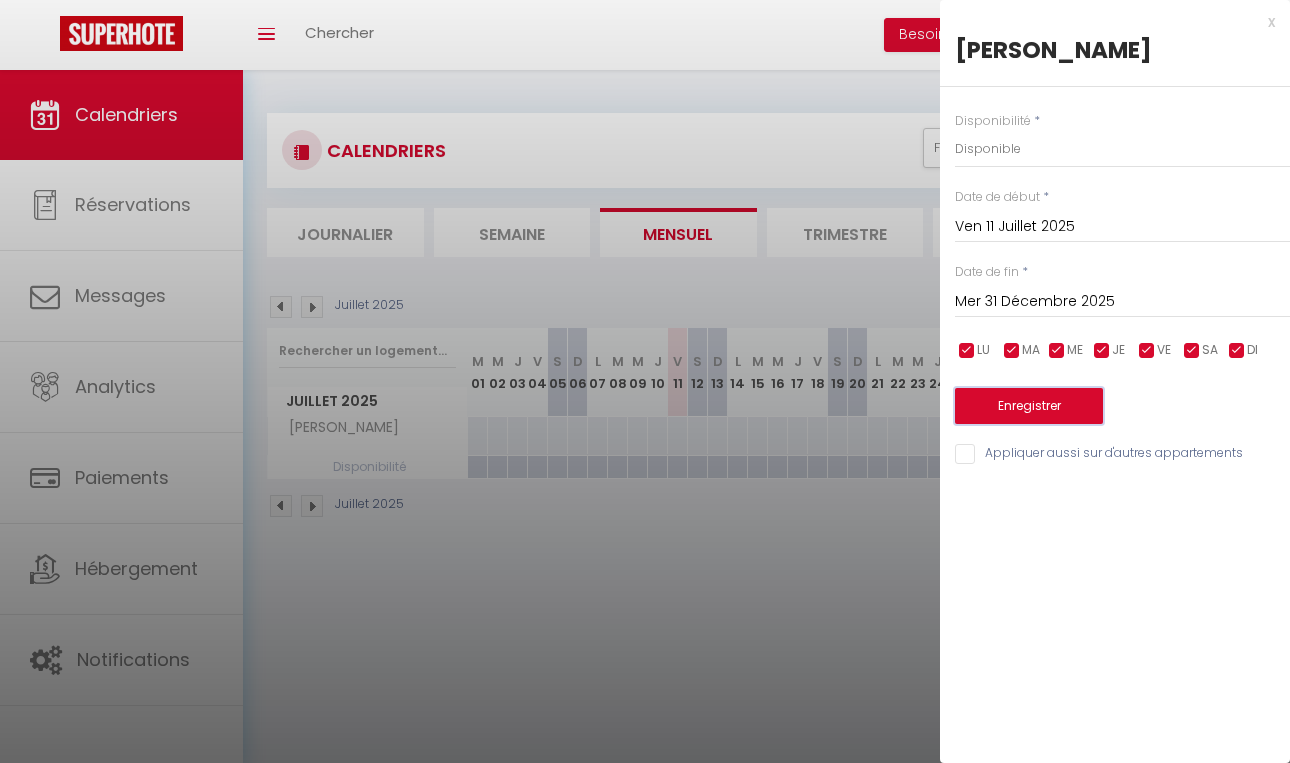 click on "Enregistrer" at bounding box center (1029, 406) 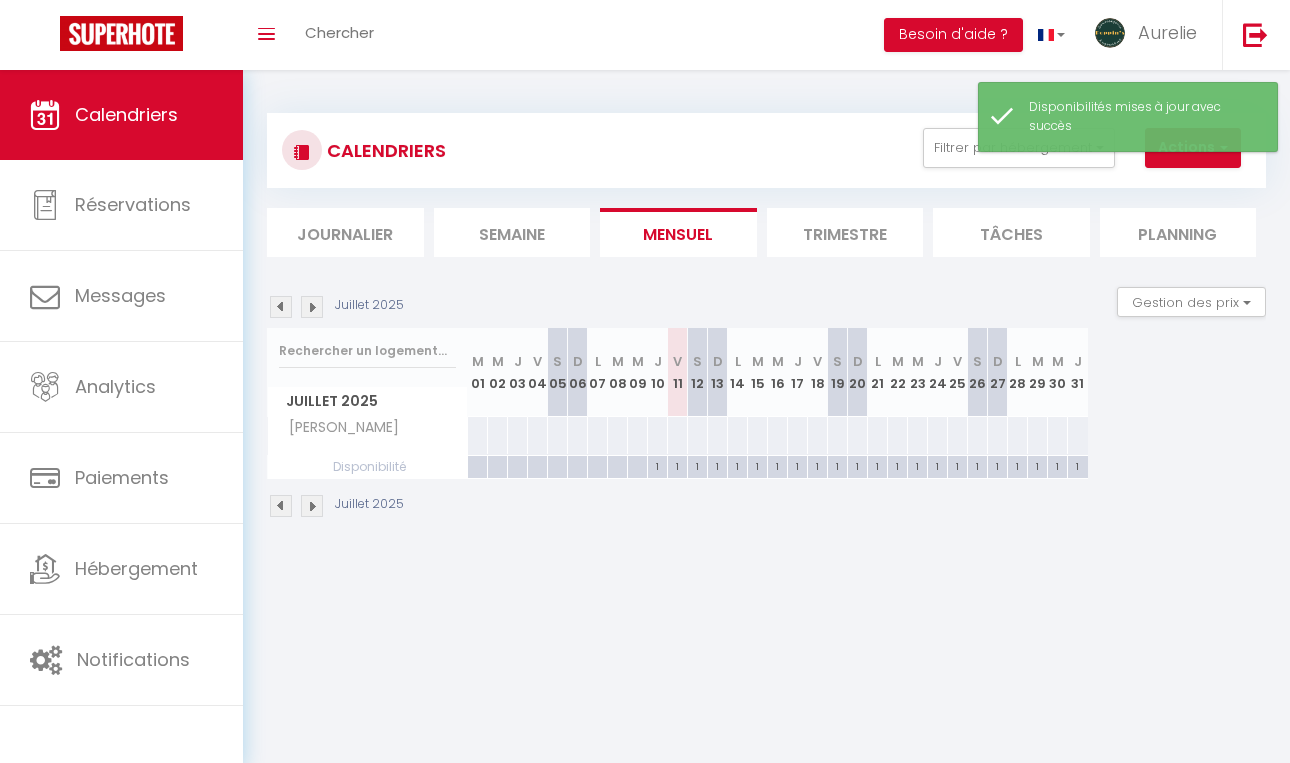 click at bounding box center (677, 435) 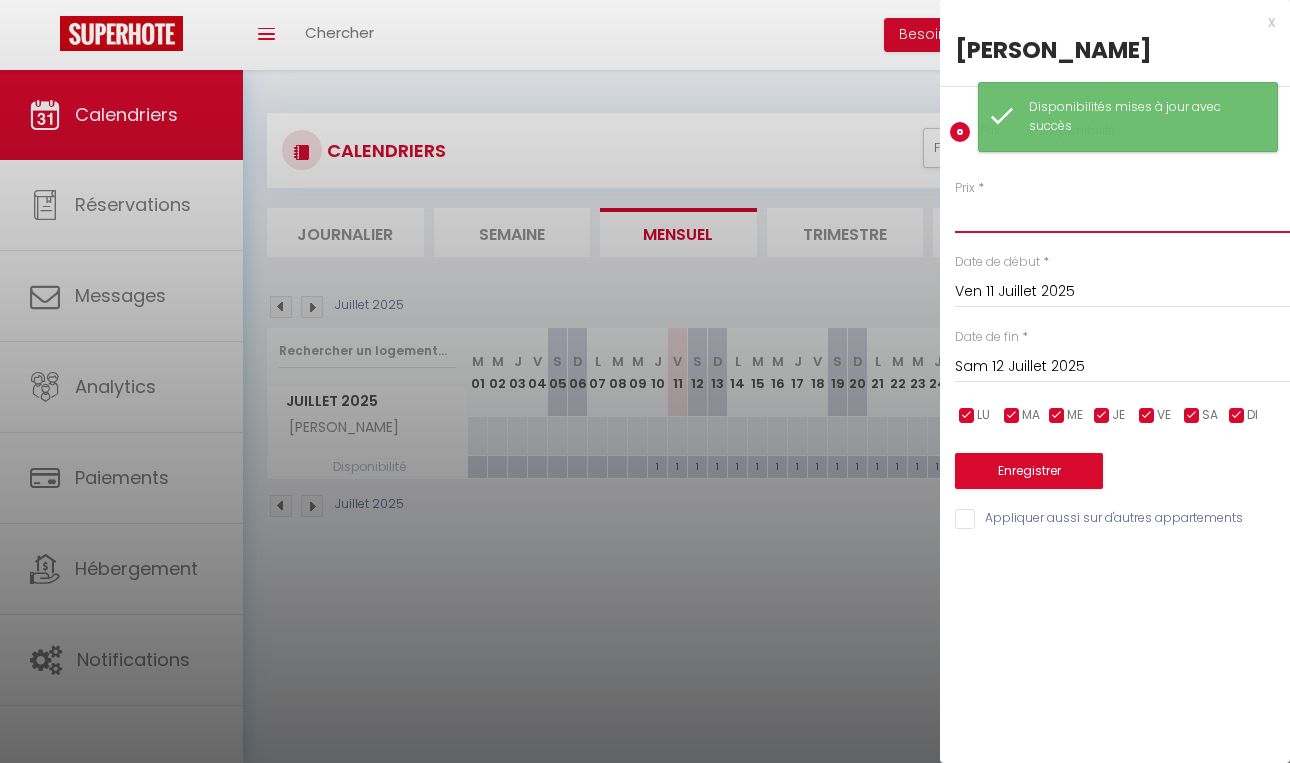 click on "Prix" at bounding box center (1122, 215) 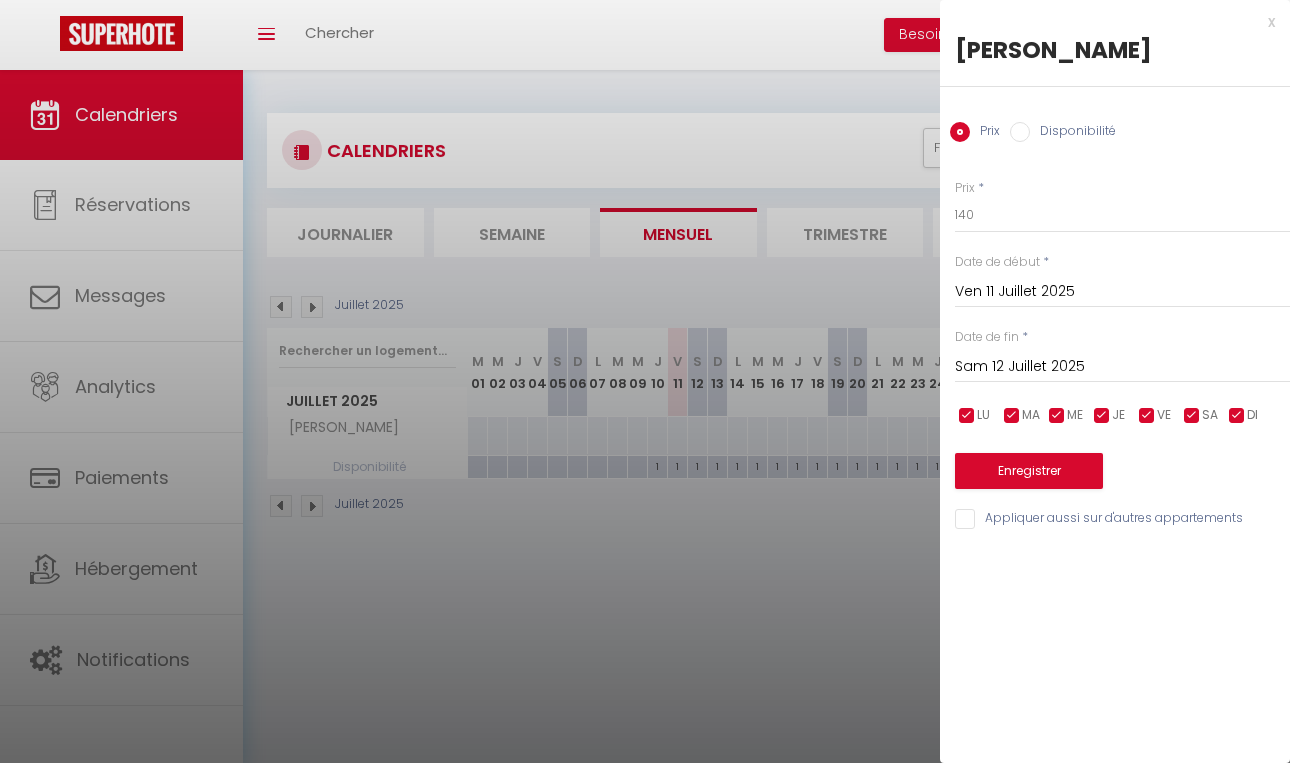 click on "Sam 12 Juillet 2025" at bounding box center [1122, 367] 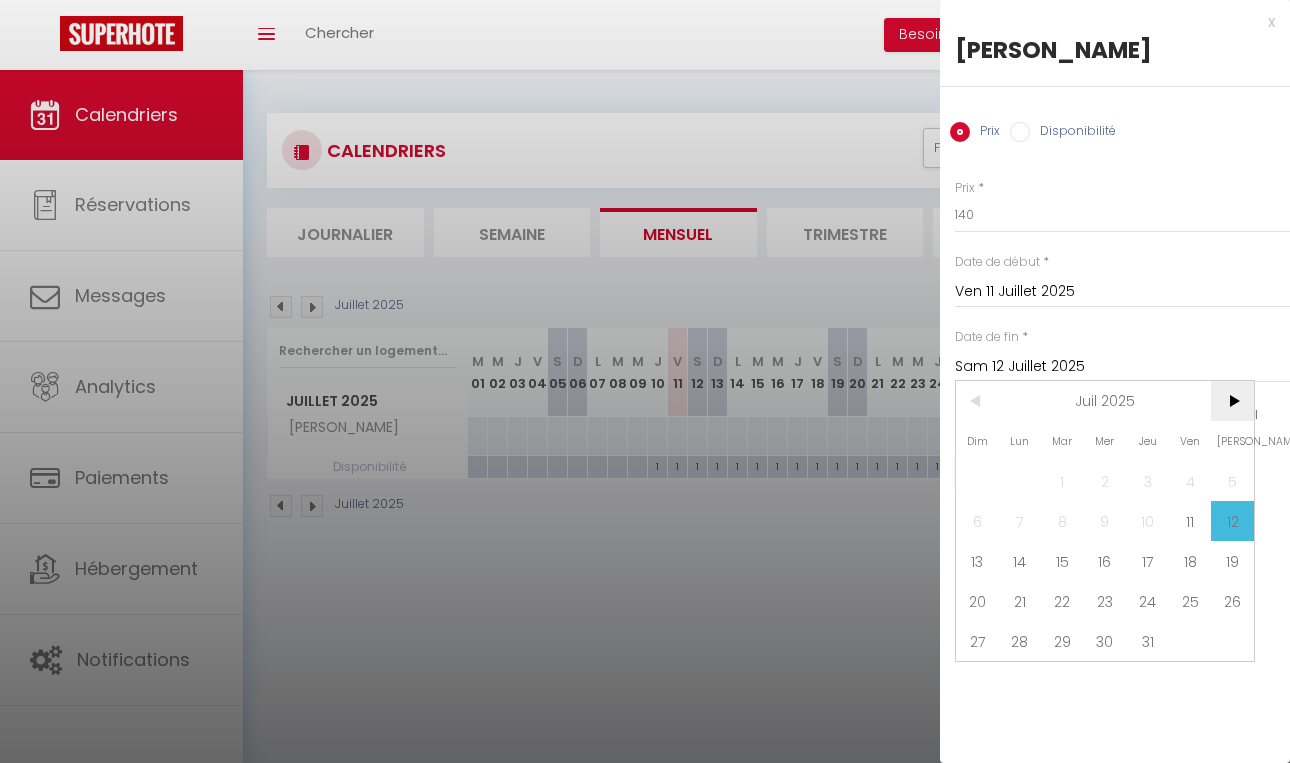 click on ">" at bounding box center [1232, 401] 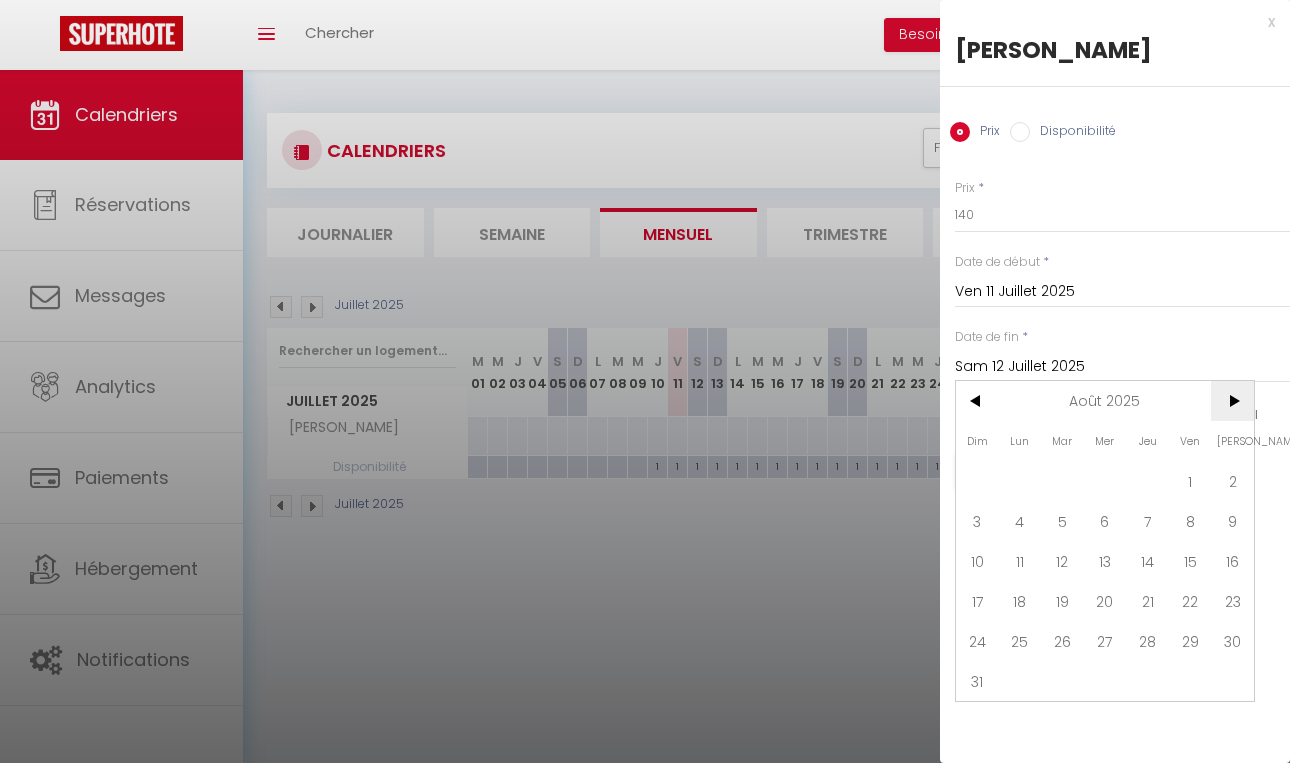 click on ">" at bounding box center (1232, 401) 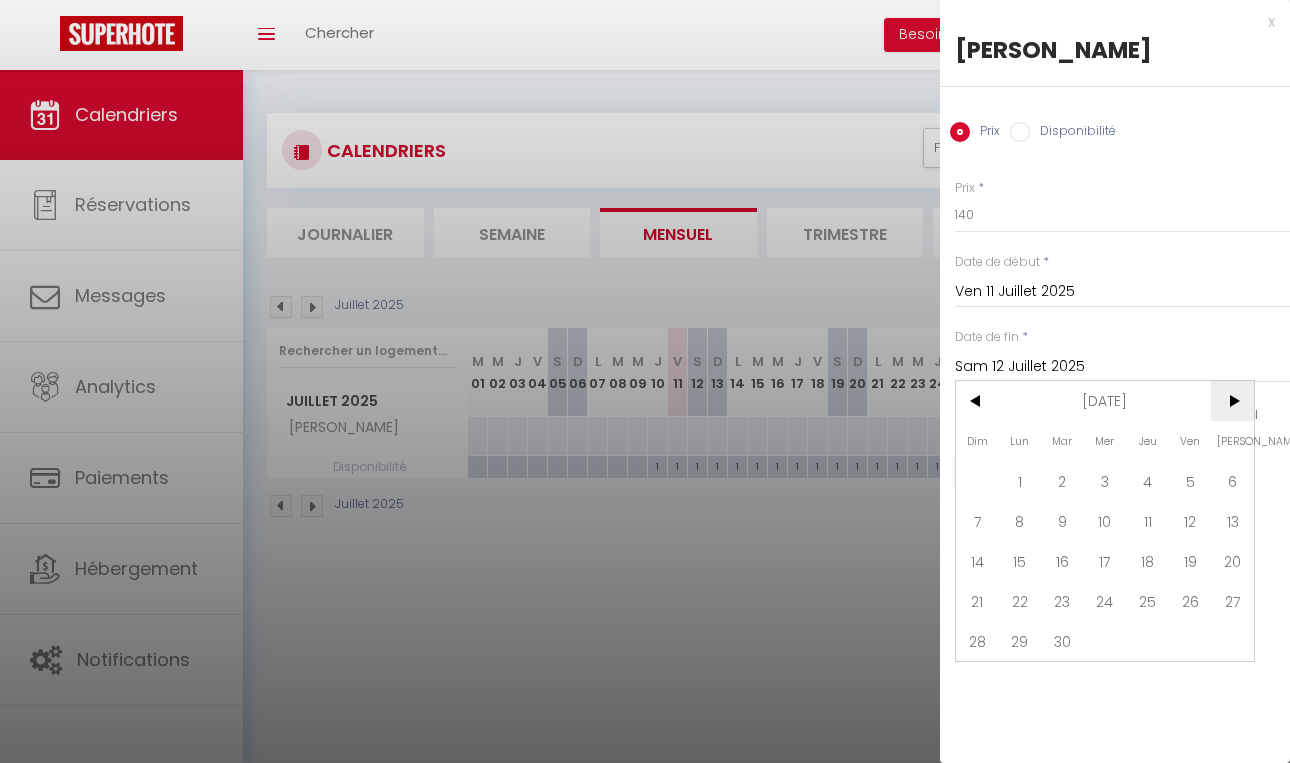 click on ">" at bounding box center (1232, 401) 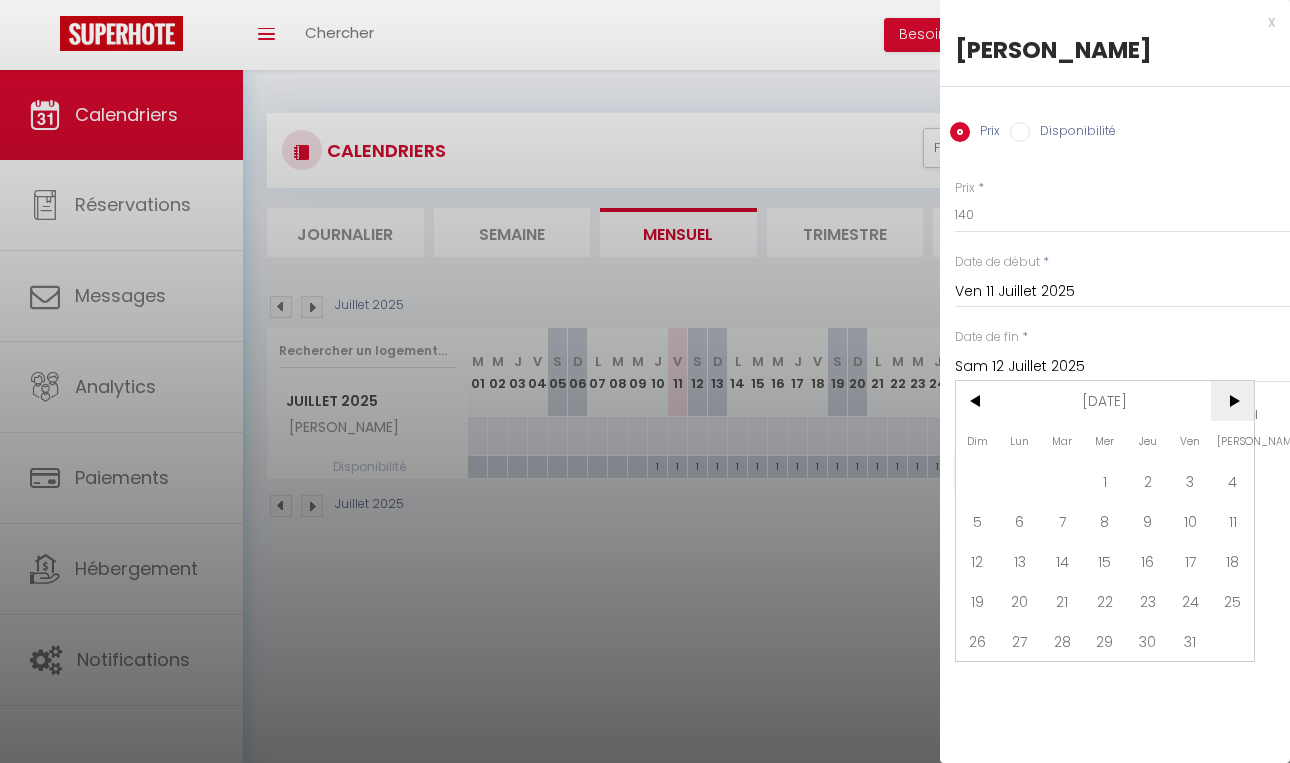 click on ">" at bounding box center [1232, 401] 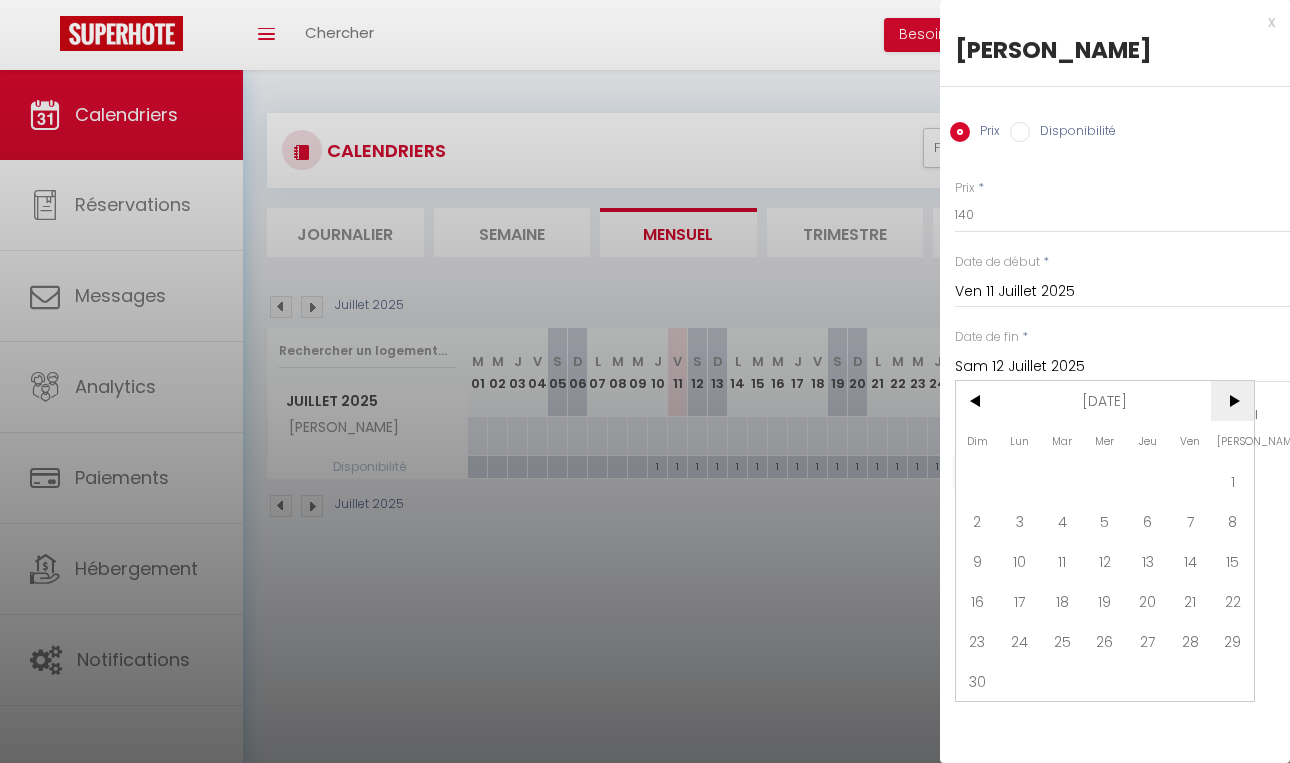 click on ">" at bounding box center (1232, 401) 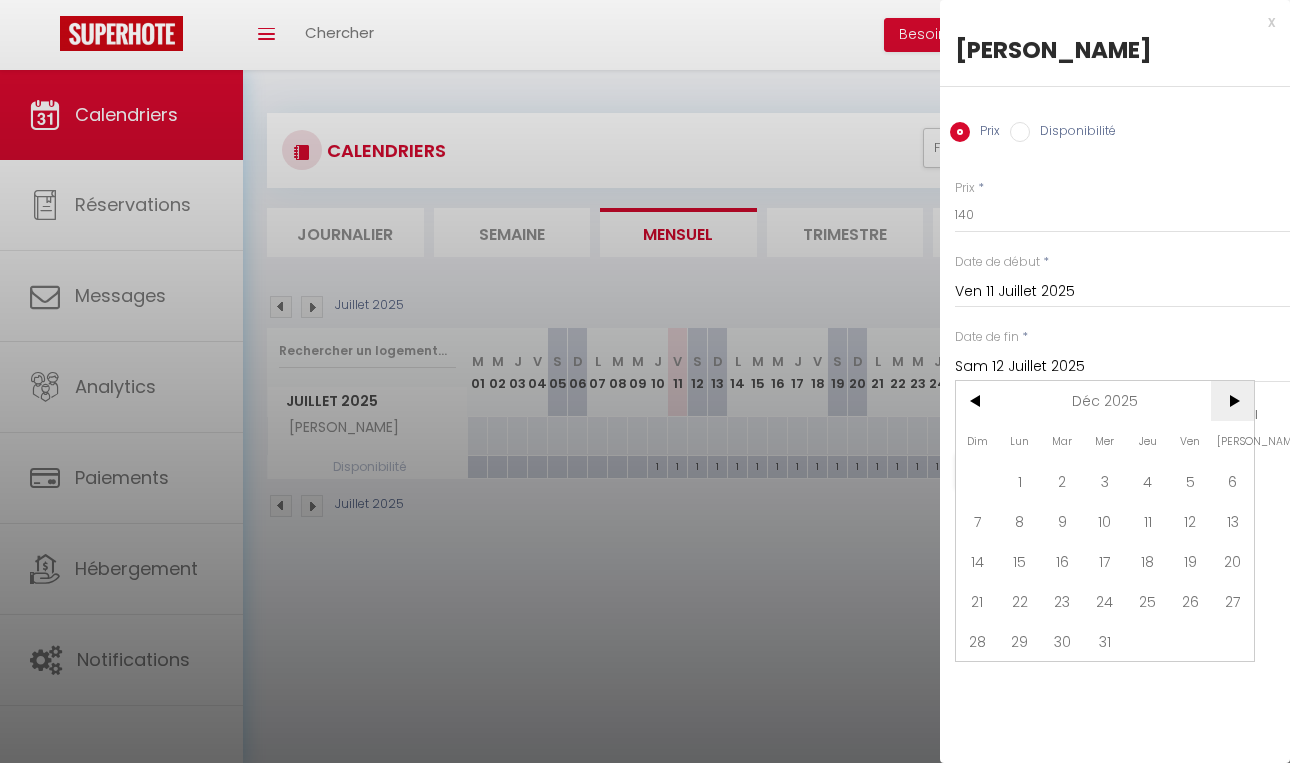 click on ">" at bounding box center [1232, 401] 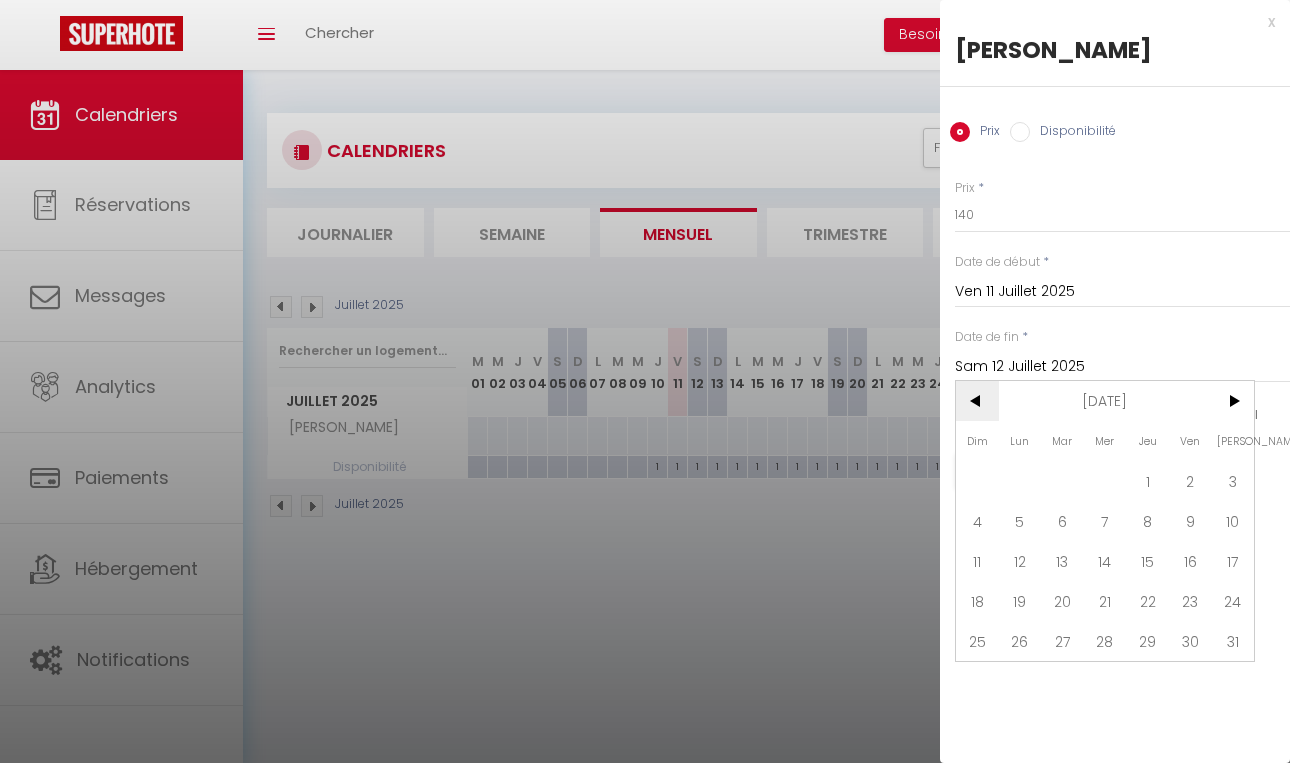 click on "<" at bounding box center (977, 401) 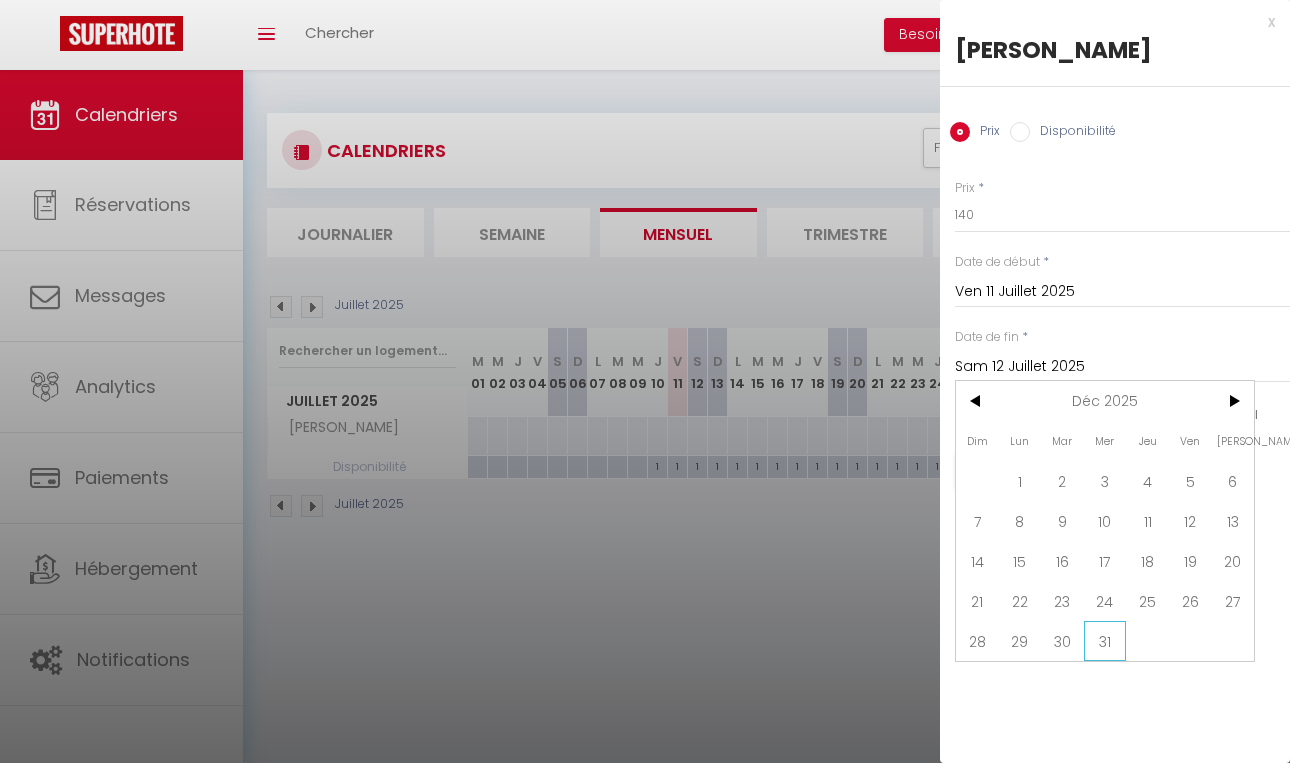 click on "31" at bounding box center [1105, 641] 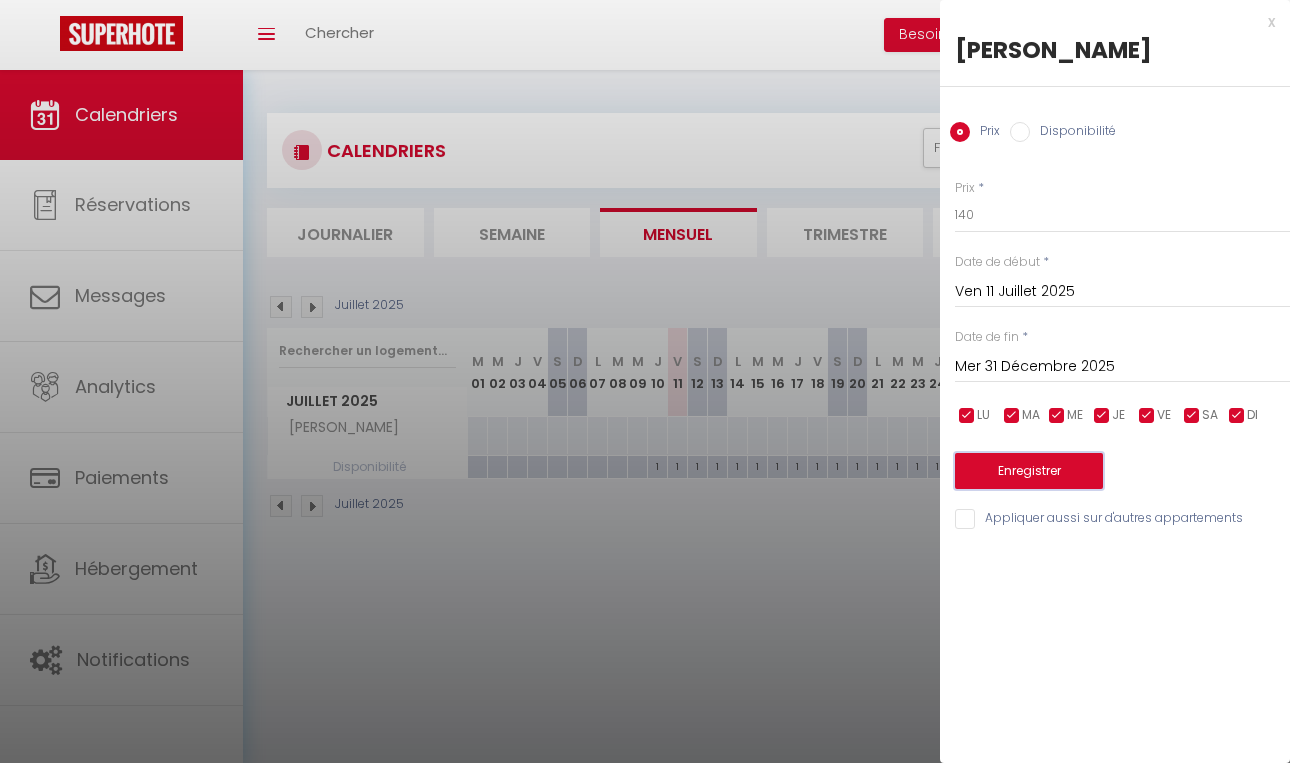 click on "Enregistrer" at bounding box center (1029, 471) 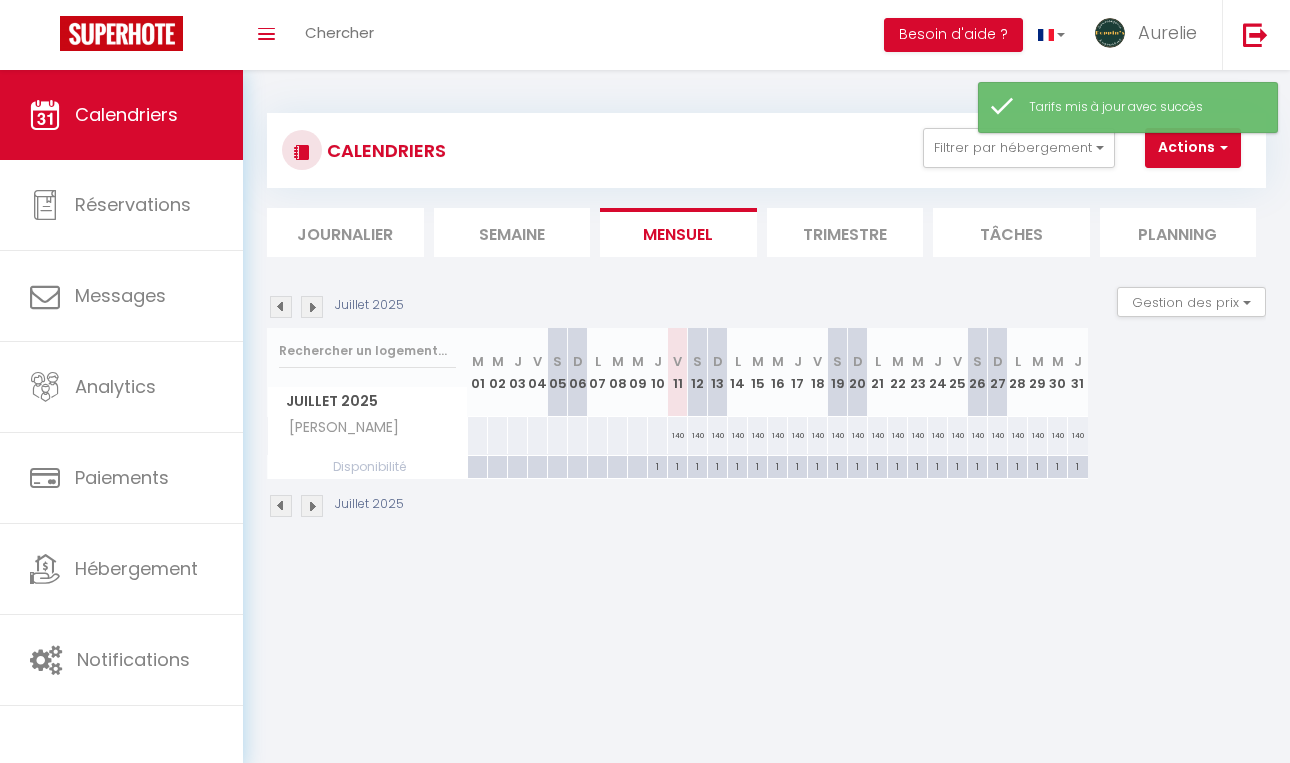 click at bounding box center [312, 506] 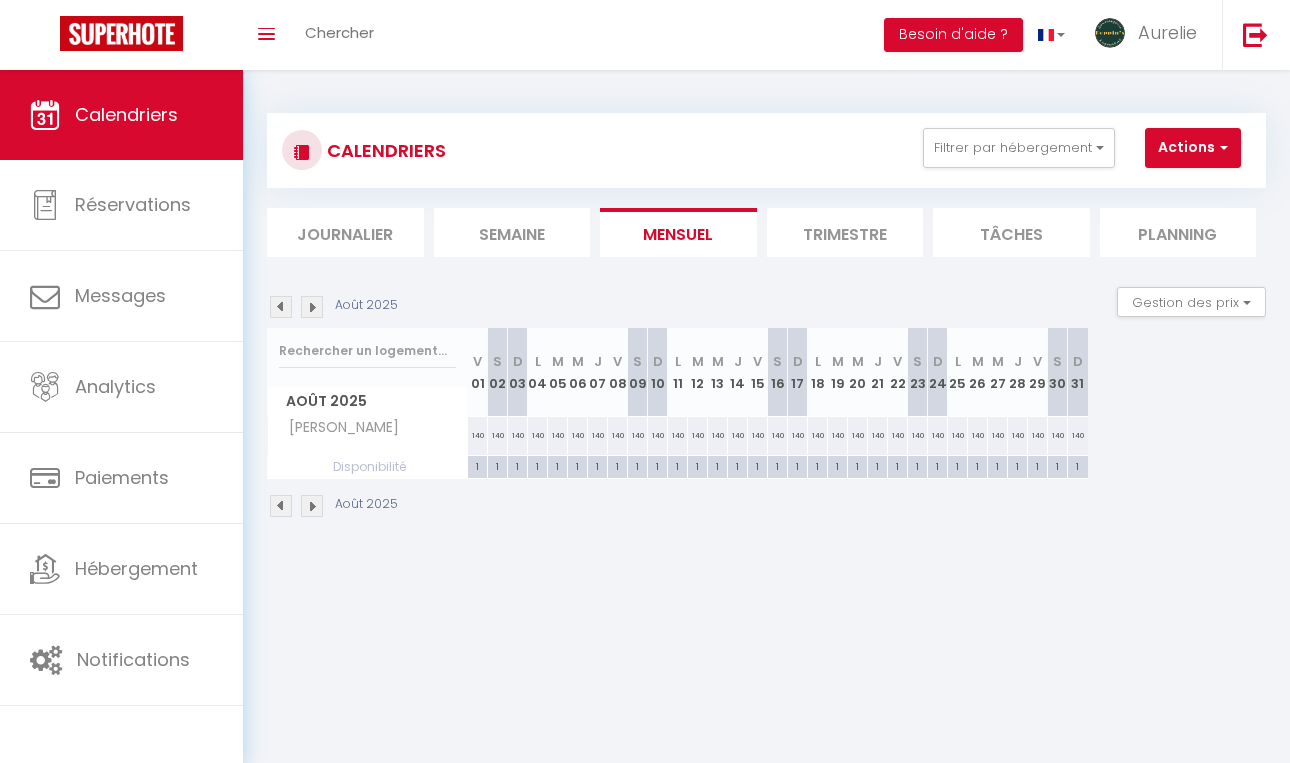click on "140" at bounding box center (998, 435) 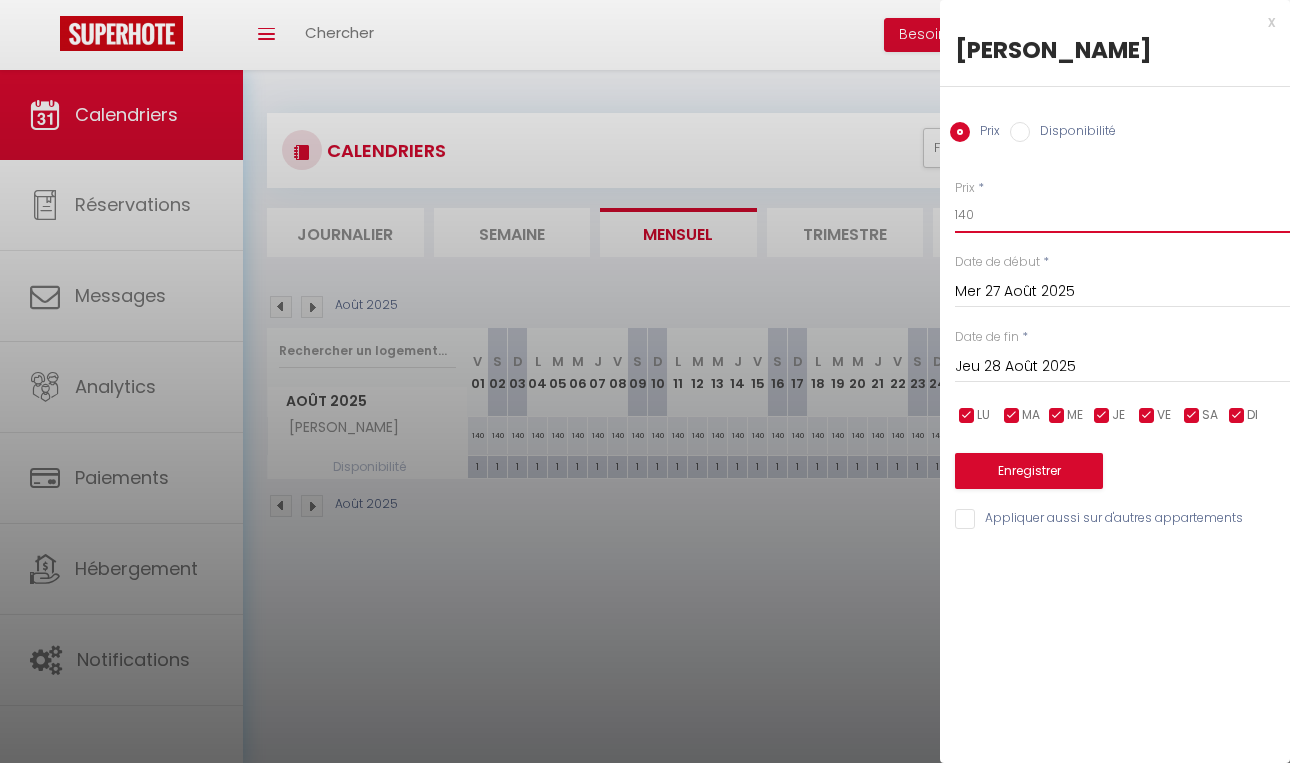 click on "140" at bounding box center [1122, 215] 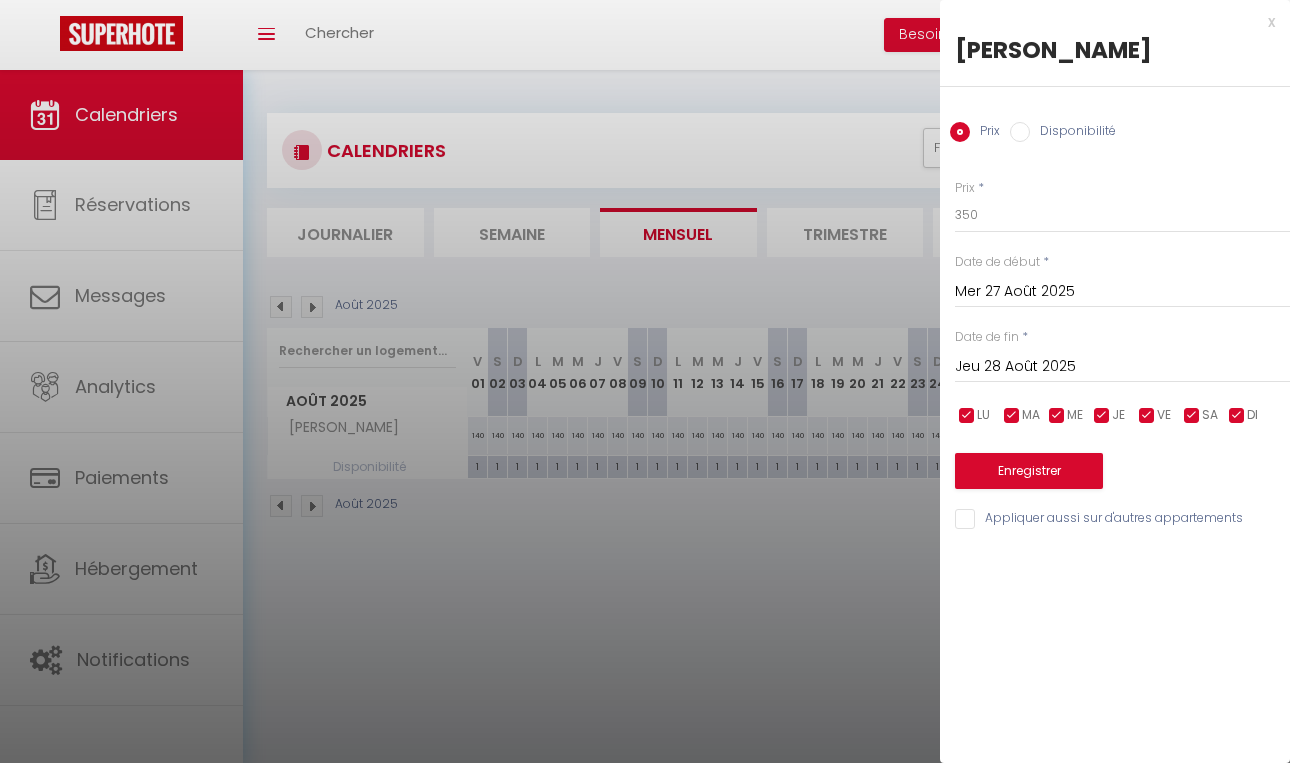 click on "Jeu 28 Août 2025" at bounding box center [1122, 367] 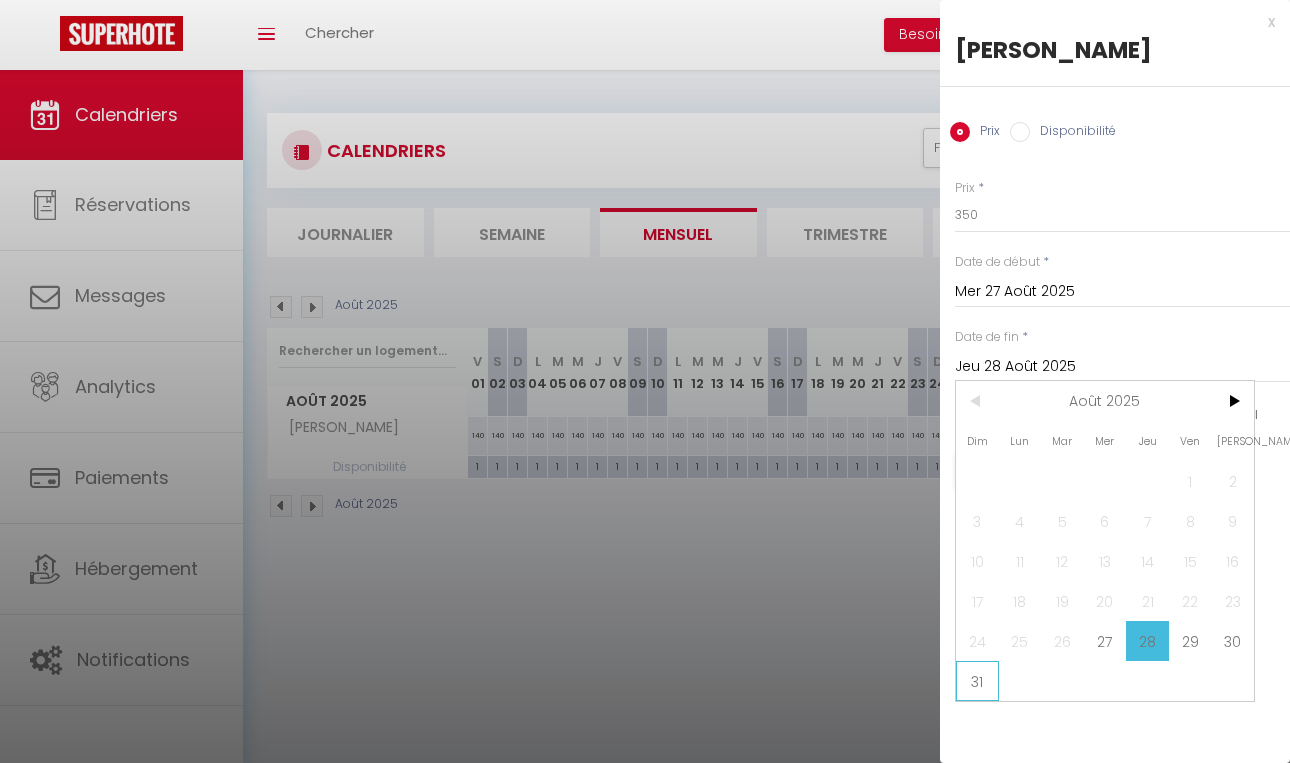 click on "31" at bounding box center (977, 681) 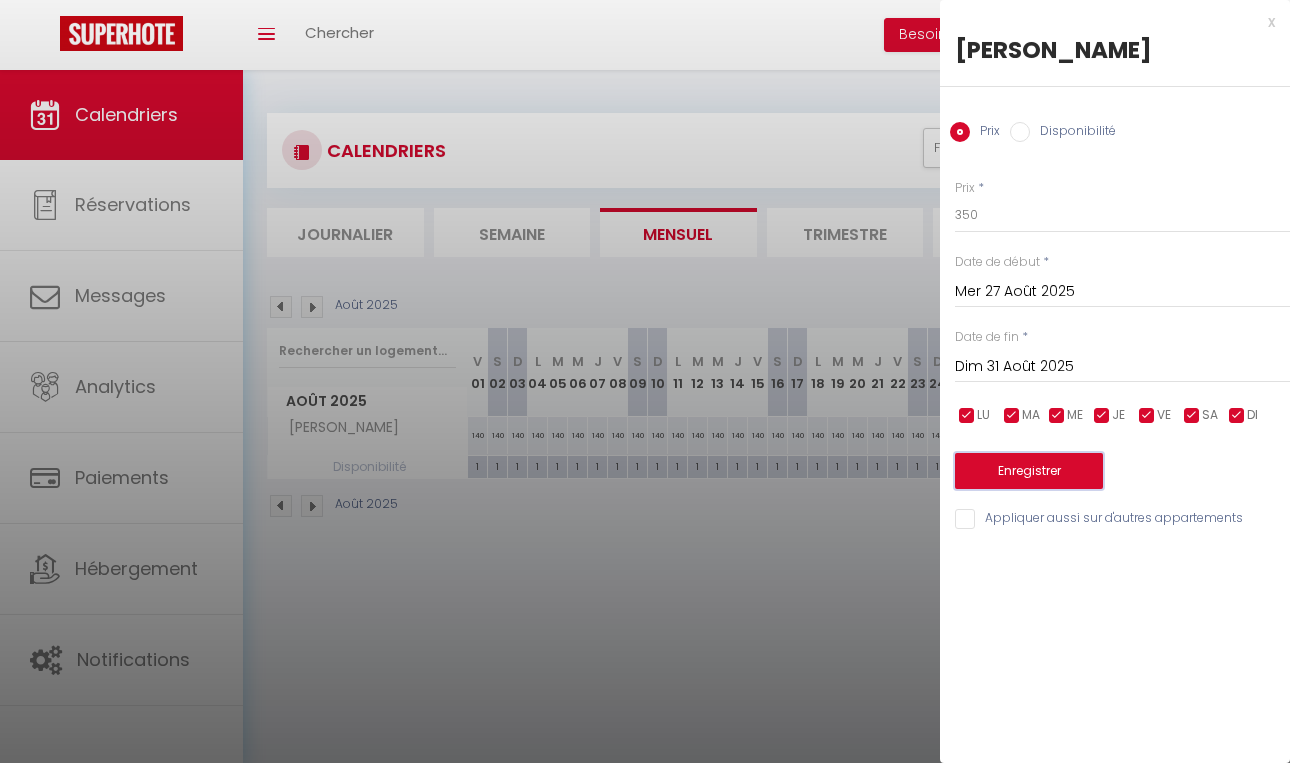 click on "Enregistrer" at bounding box center [1029, 471] 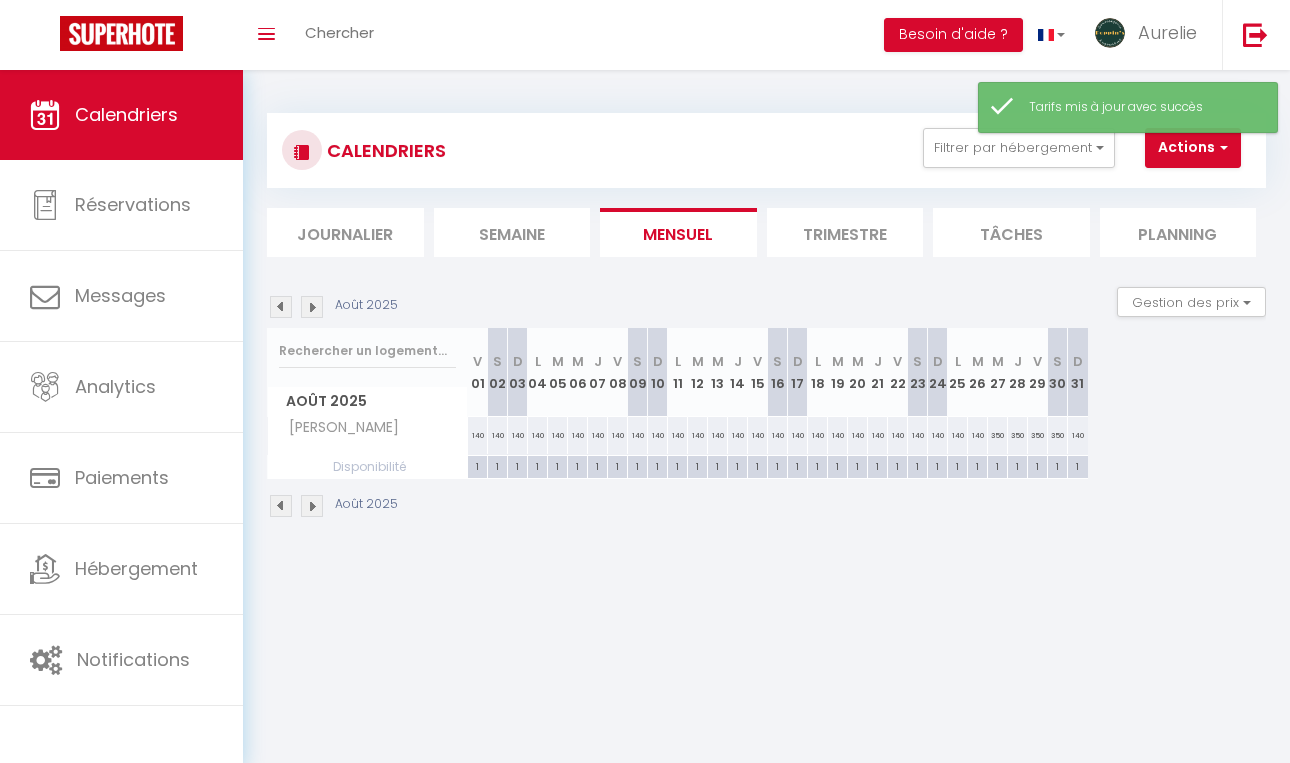 click at bounding box center [312, 506] 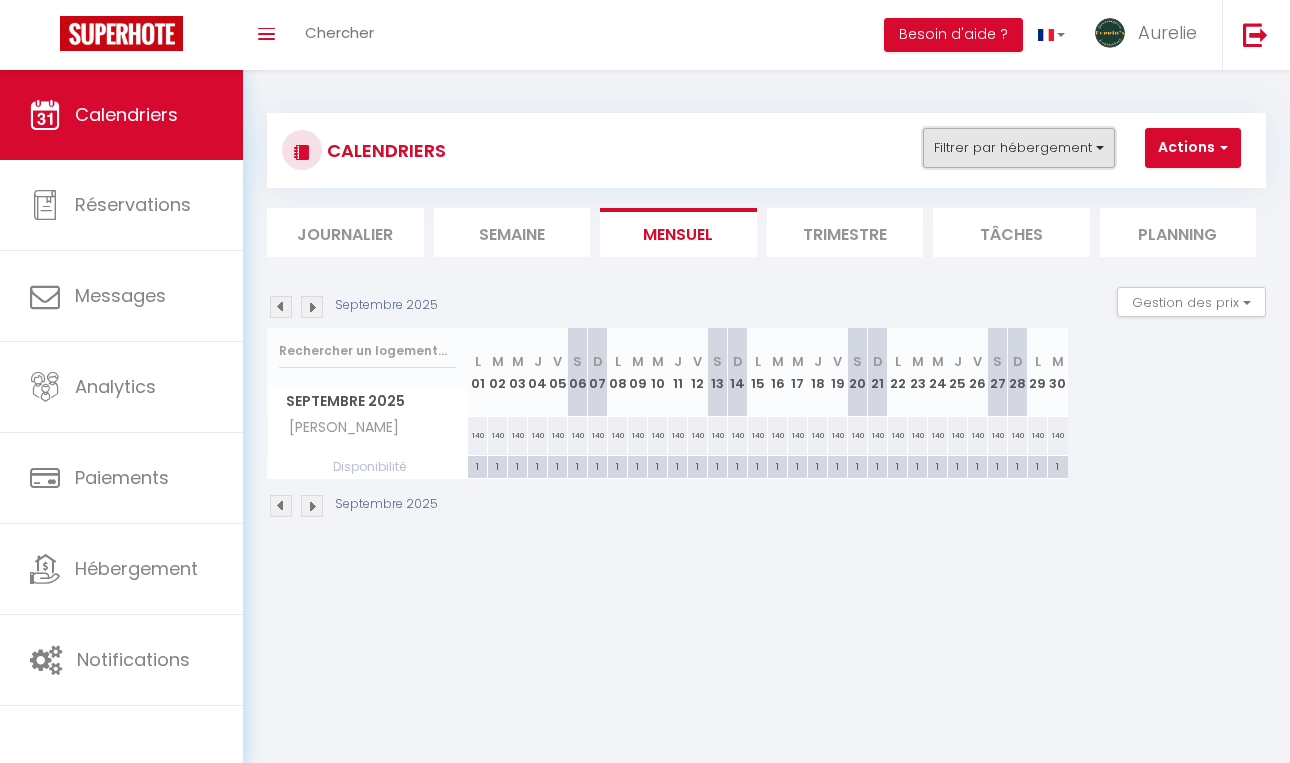 click on "Filtrer par hébergement" at bounding box center (1019, 148) 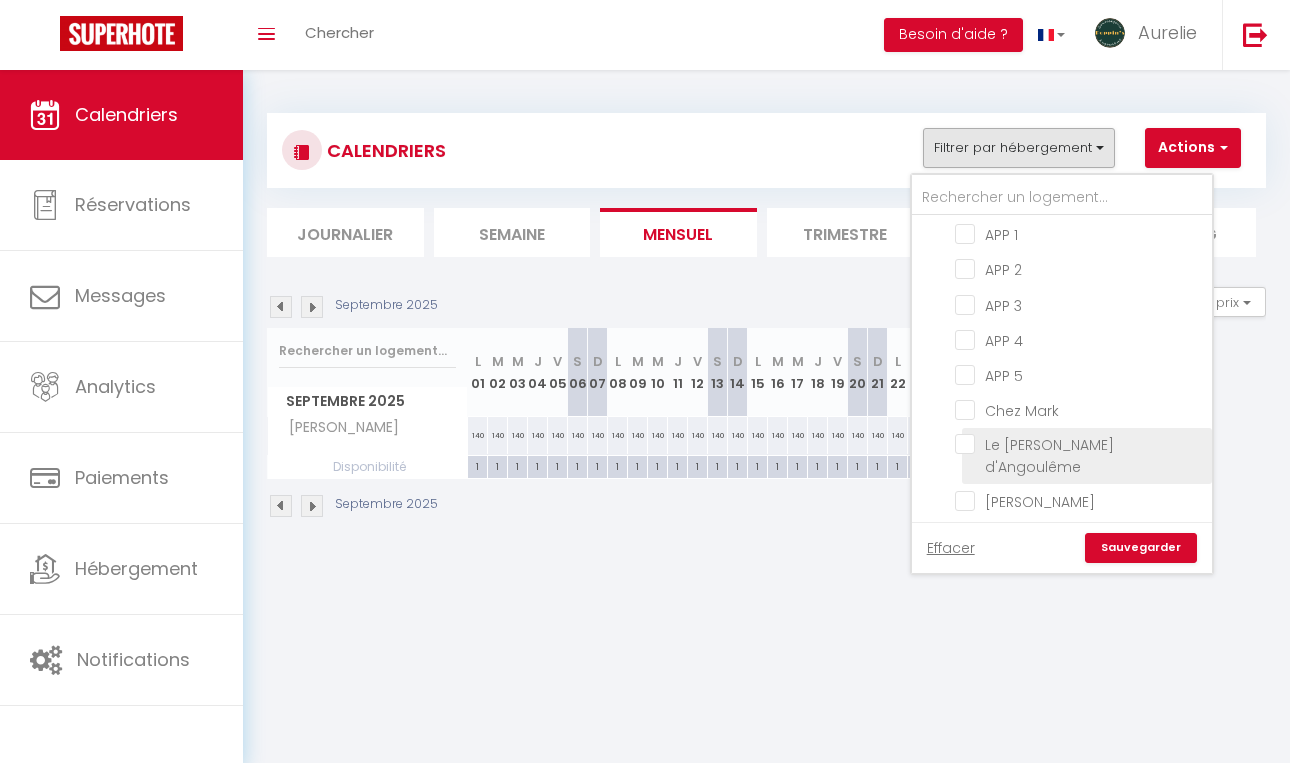 click on "Le [PERSON_NAME] d'Angoulême" at bounding box center (1080, 444) 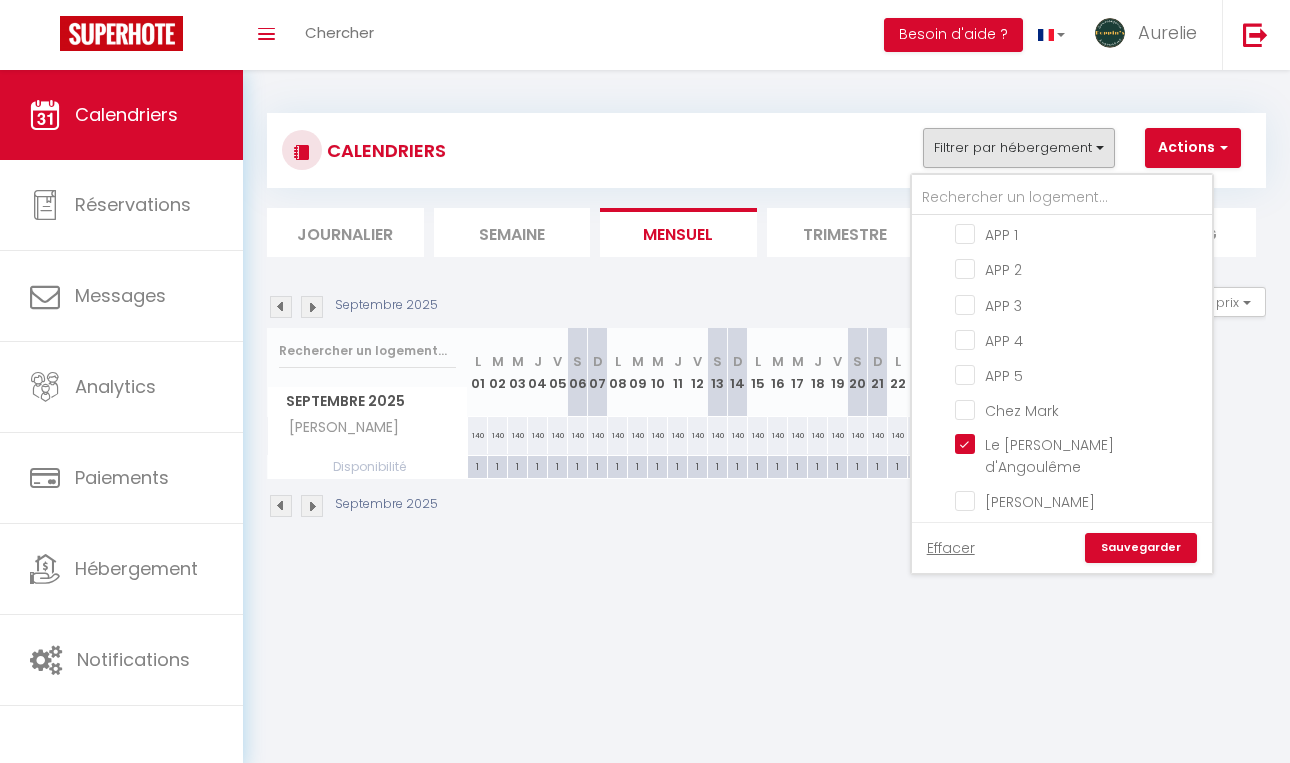 click on "Sauvegarder" at bounding box center (1141, 548) 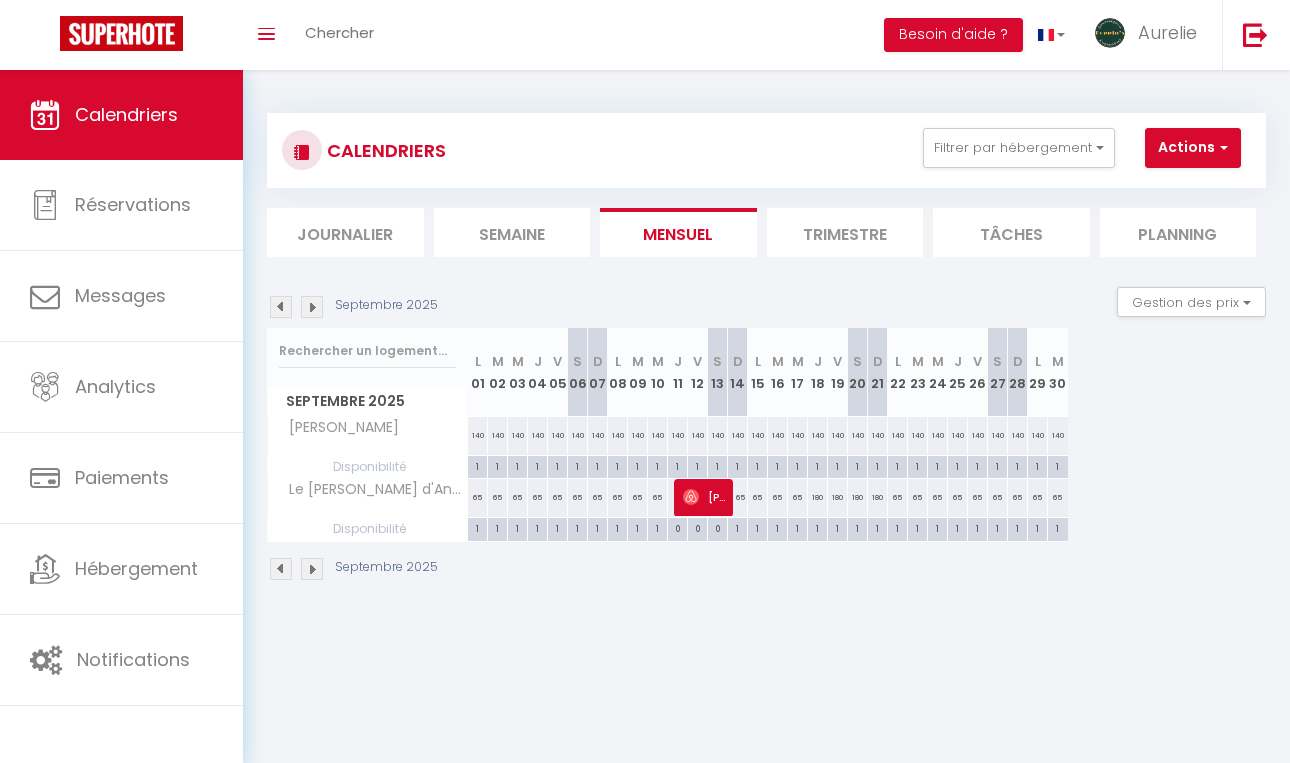 click on "140" at bounding box center (818, 435) 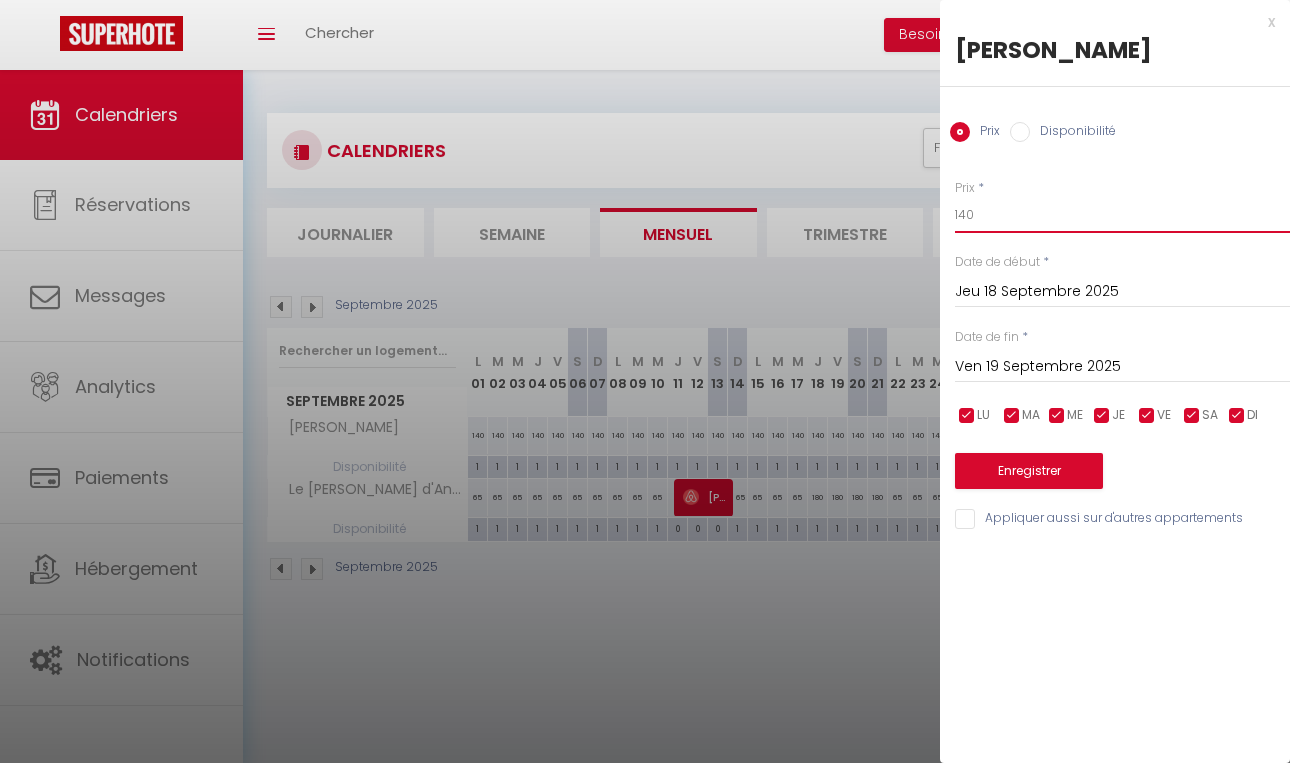 click on "140" at bounding box center (1122, 215) 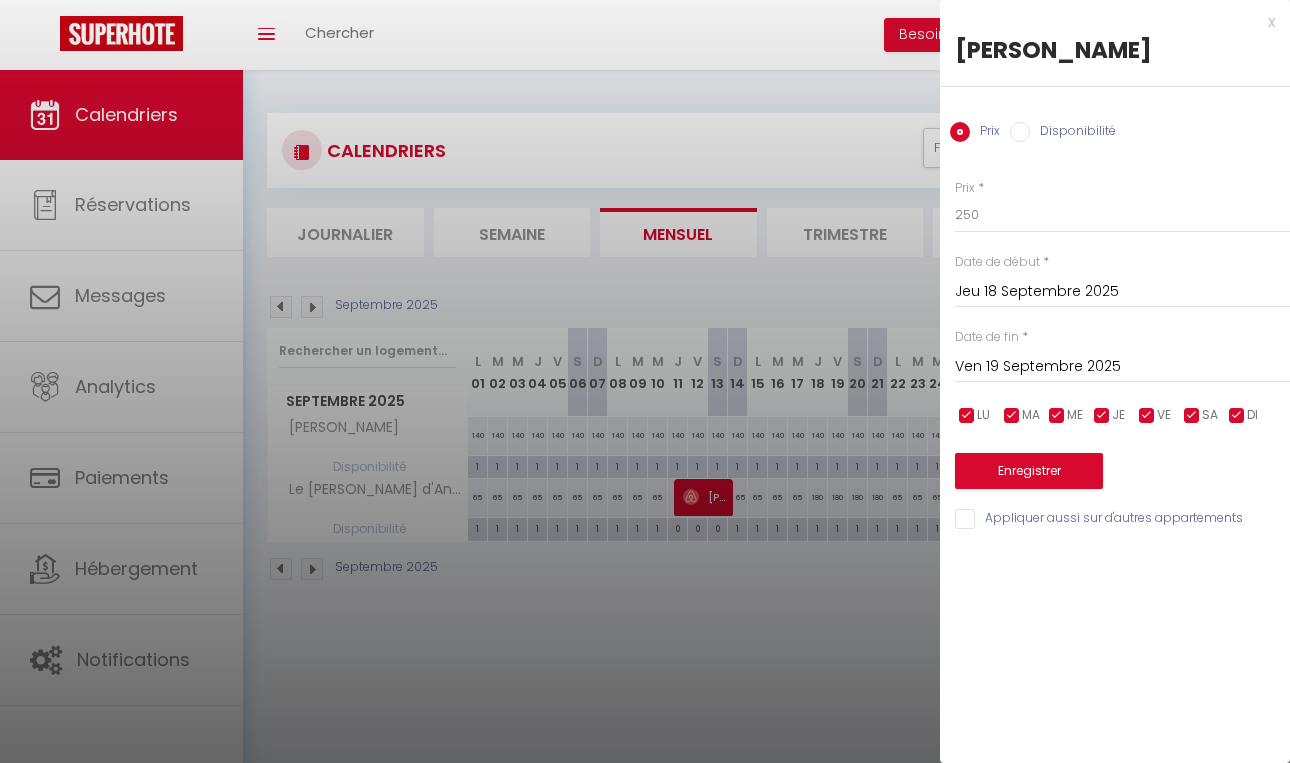 click on "Ven 19 Septembre 2025" at bounding box center (1122, 367) 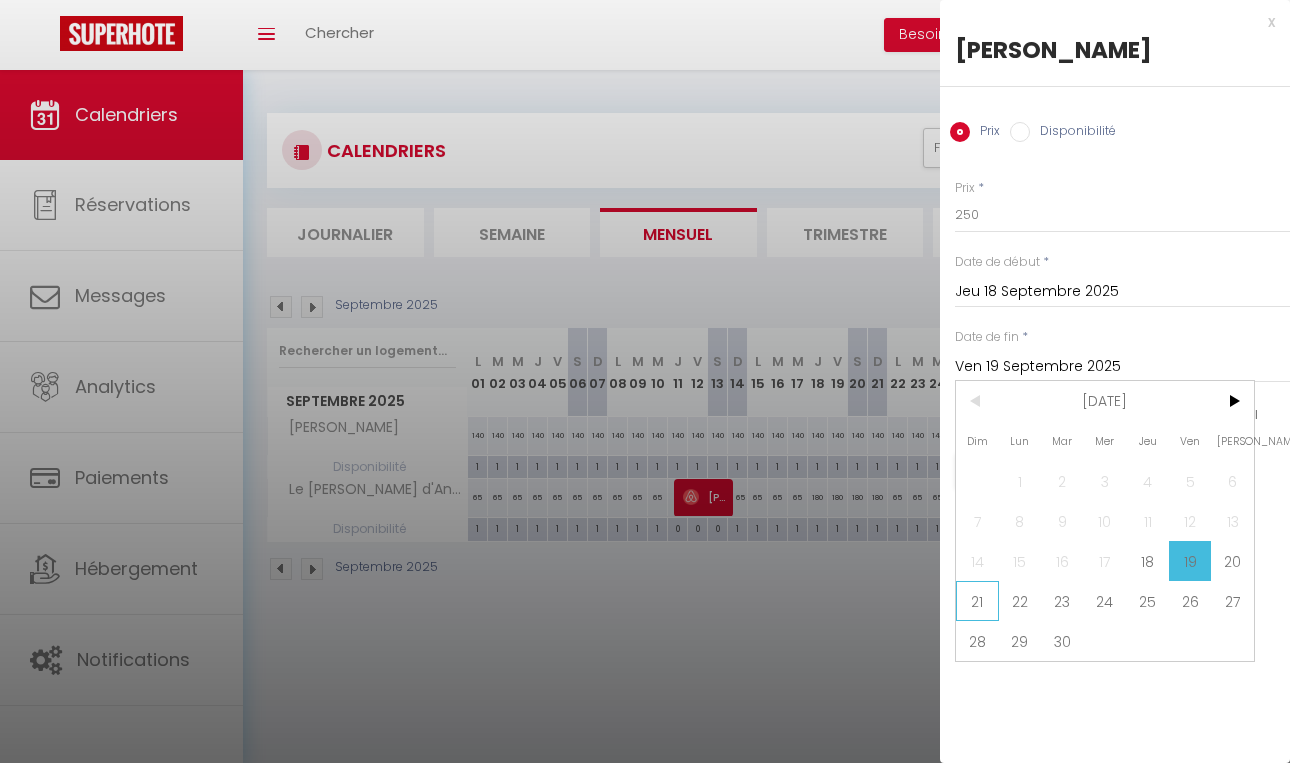 click on "21" at bounding box center [977, 601] 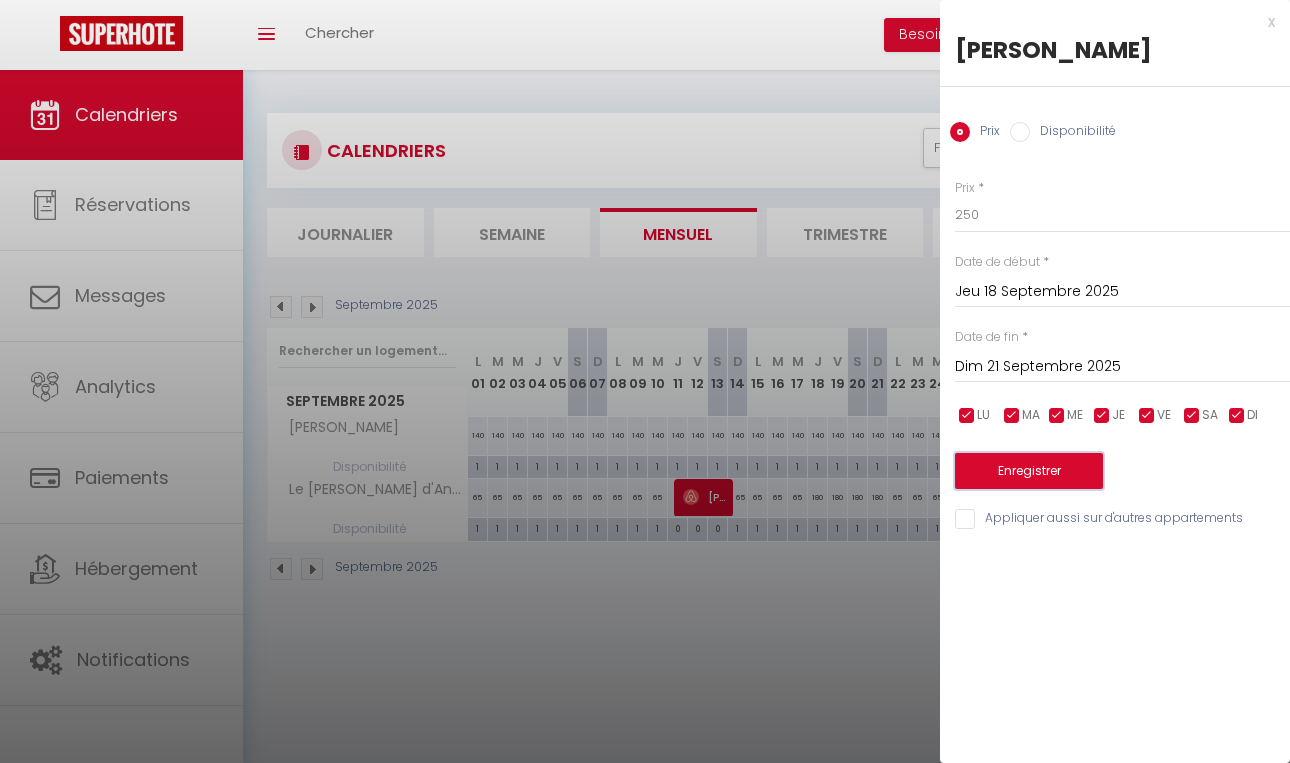 click on "Enregistrer" at bounding box center (1029, 471) 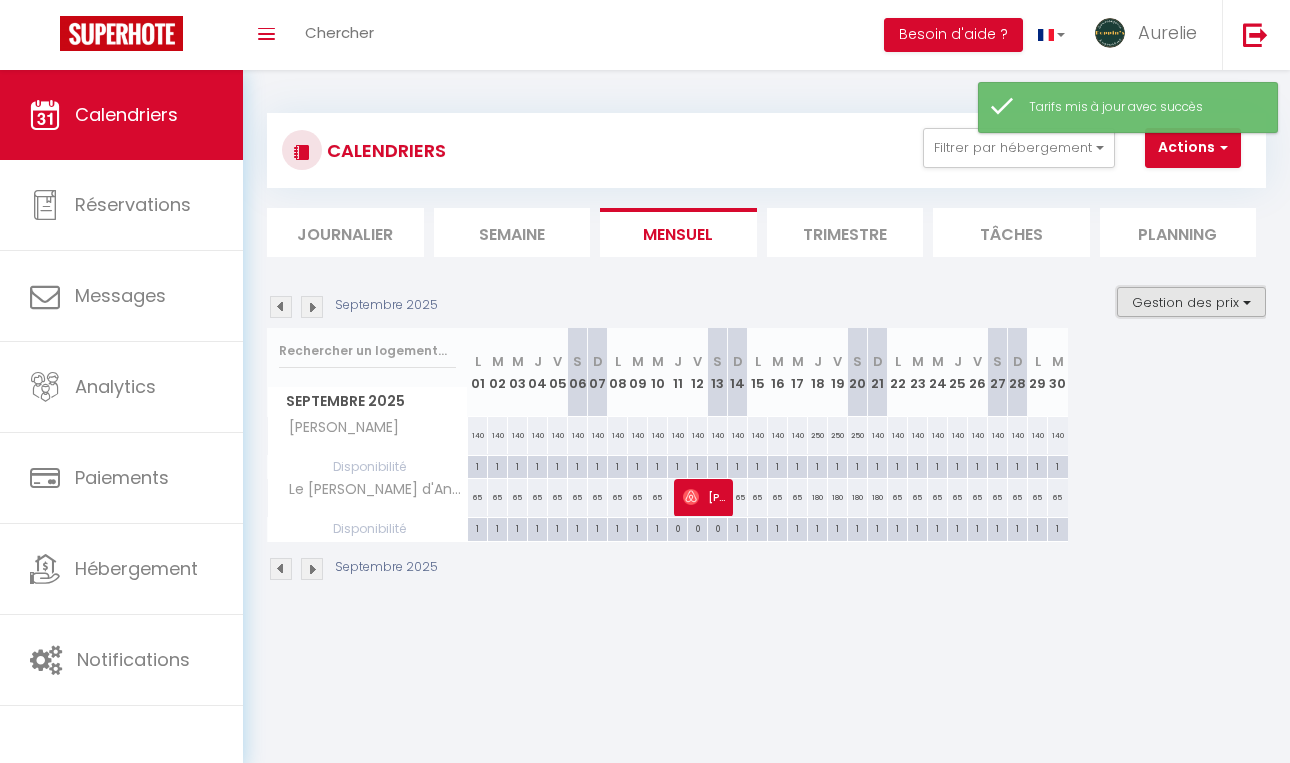 click on "Gestion des prix" at bounding box center (1191, 302) 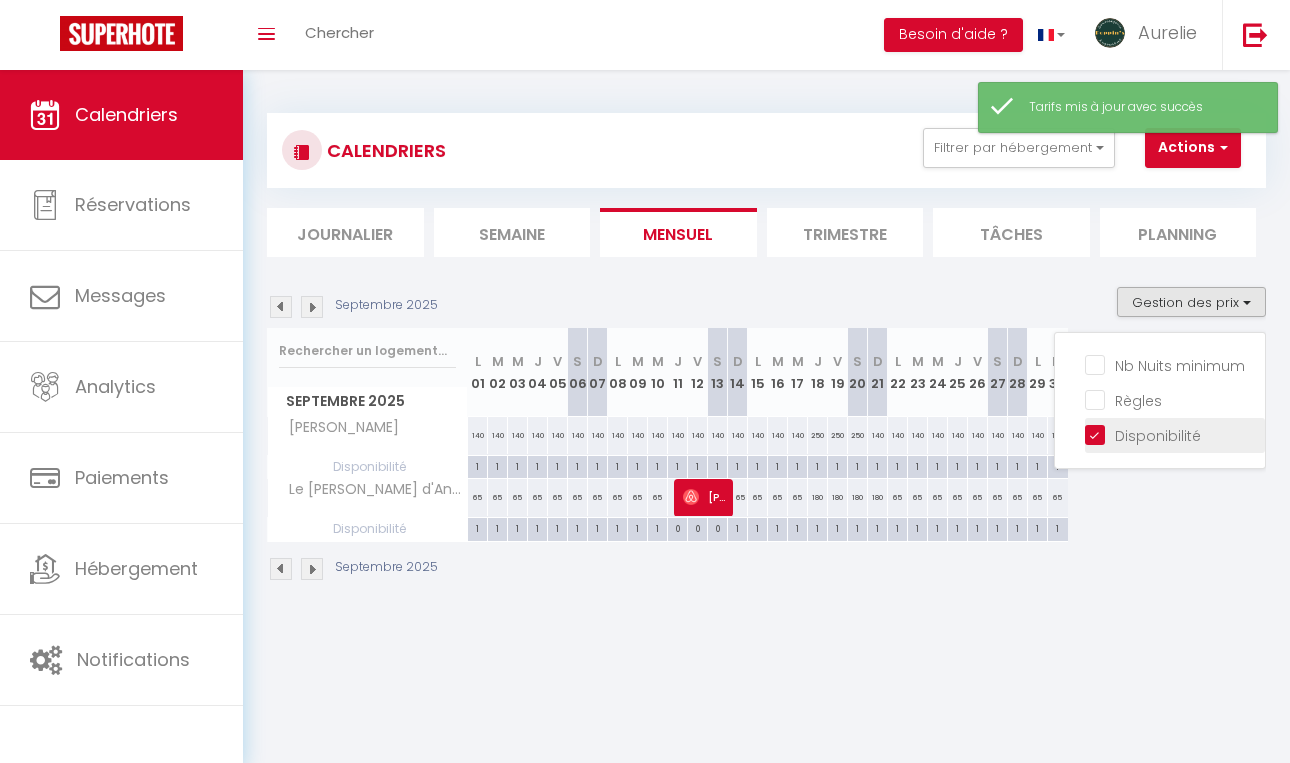 click on "Disponibilité" at bounding box center [1175, 434] 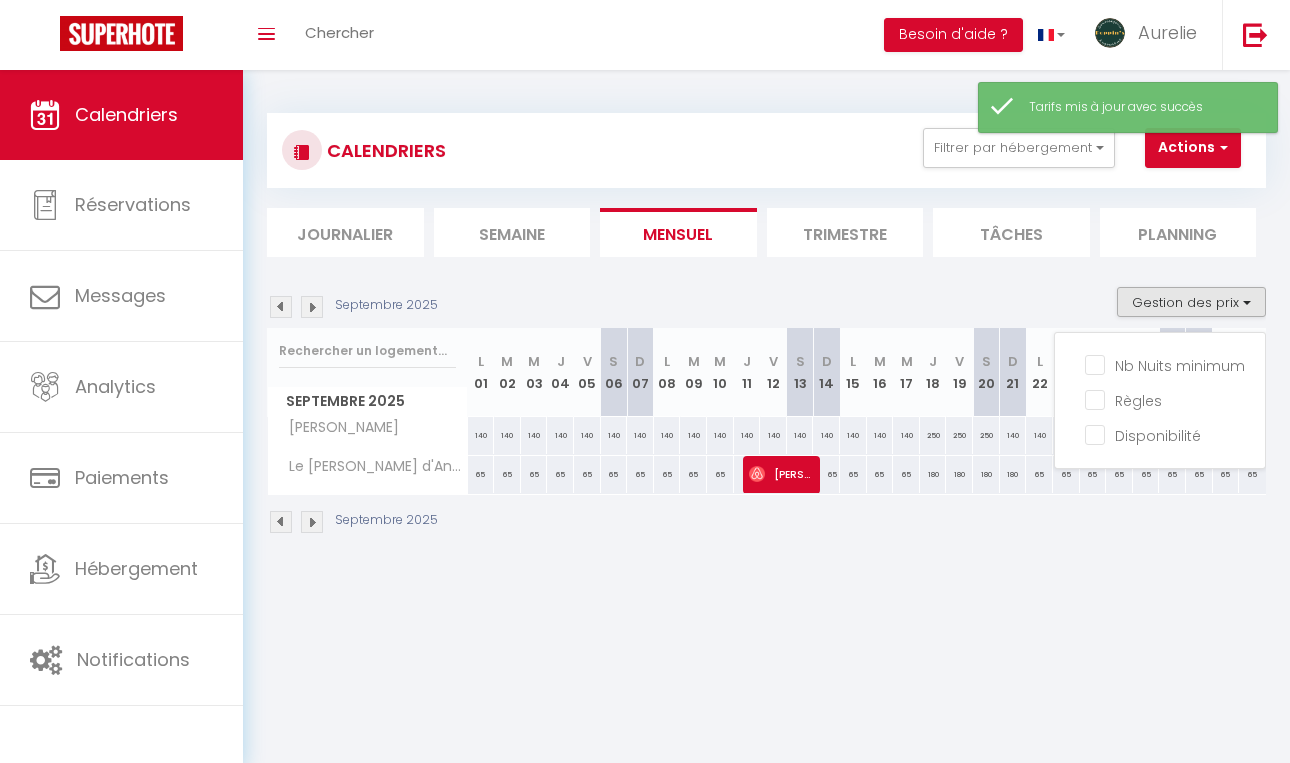 click on "Coaching SuperHote ce soir à 18h00, pour participer:  [URL][DOMAIN_NAME][SECURITY_DATA]   ×     Toggle navigation       Toggle Search     Toggle menubar     Chercher   BUTTON
Besoin d'aide ?
Aurelie   Paramètres        Équipe     Résultat de la recherche   Aucun résultat     Calendriers     Réservations     Messages     Analytics      Paiements     Hébergement     Notifications                 Résultat de la recherche   Id   Appart   Voyageur    Checkin   Checkout   Nuits   Pers.   Plateforme   Statut     Résultat de la recherche   Aucun résultat           CALENDRIERS
Filtrer par hébergement
Tous       (A1) Appartement grande terrasse centre ville     (A2) Appartement centre avec terrasse ensoleillée     (A3) Grand appartement calme face [GEOGRAPHIC_DATA]     (A4) Chambre luxe centre ville [GEOGRAPHIC_DATA]     (A5) 2 chambres avec salle [PERSON_NAME] angouleme" at bounding box center (645, 451) 